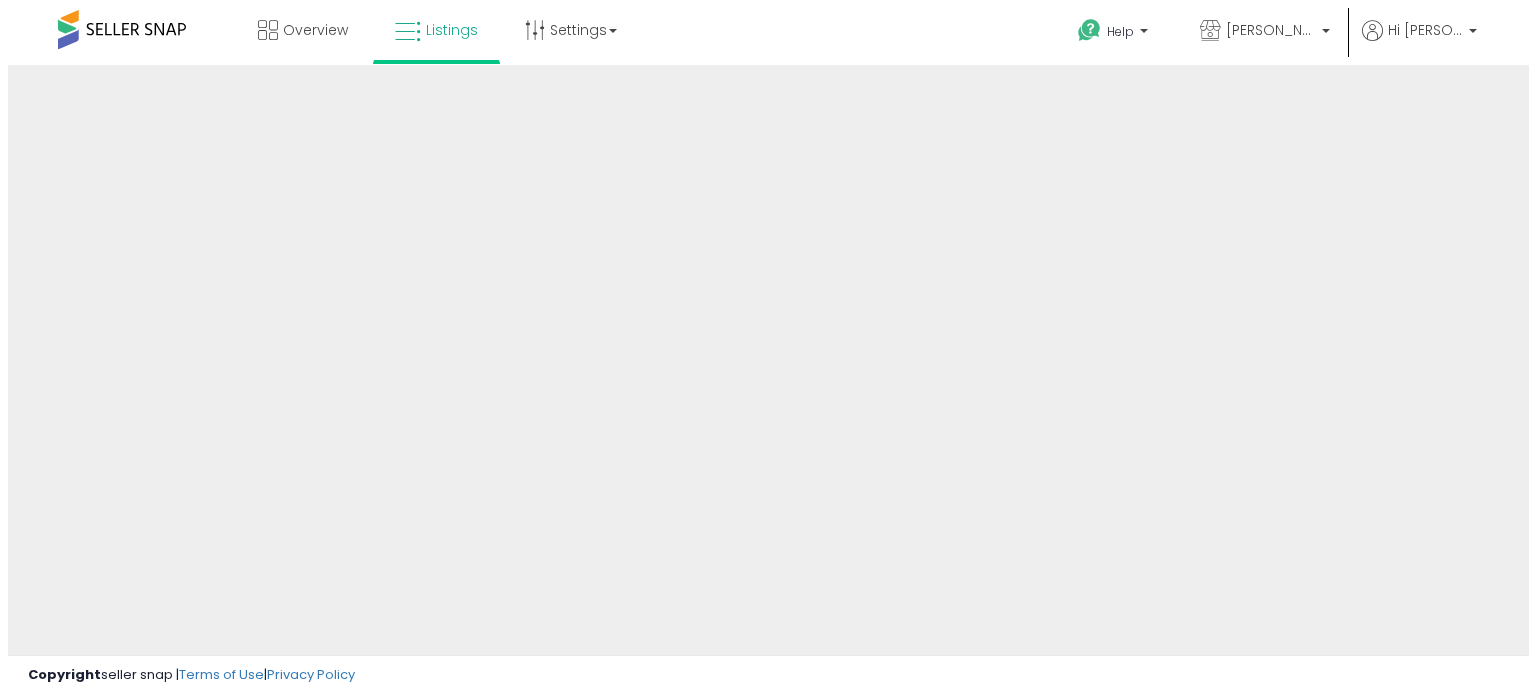 scroll, scrollTop: 0, scrollLeft: 0, axis: both 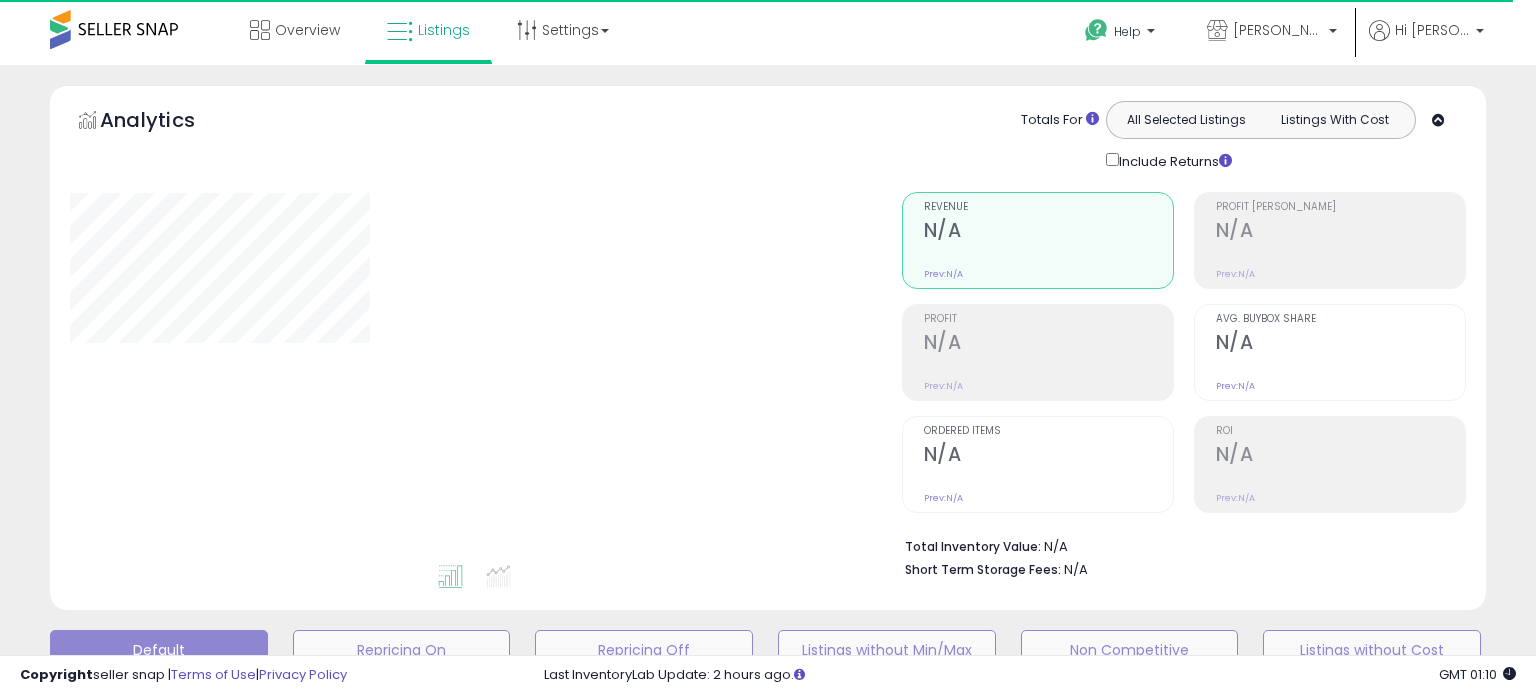 click on "Retrieving graph data.." at bounding box center [0, 0] 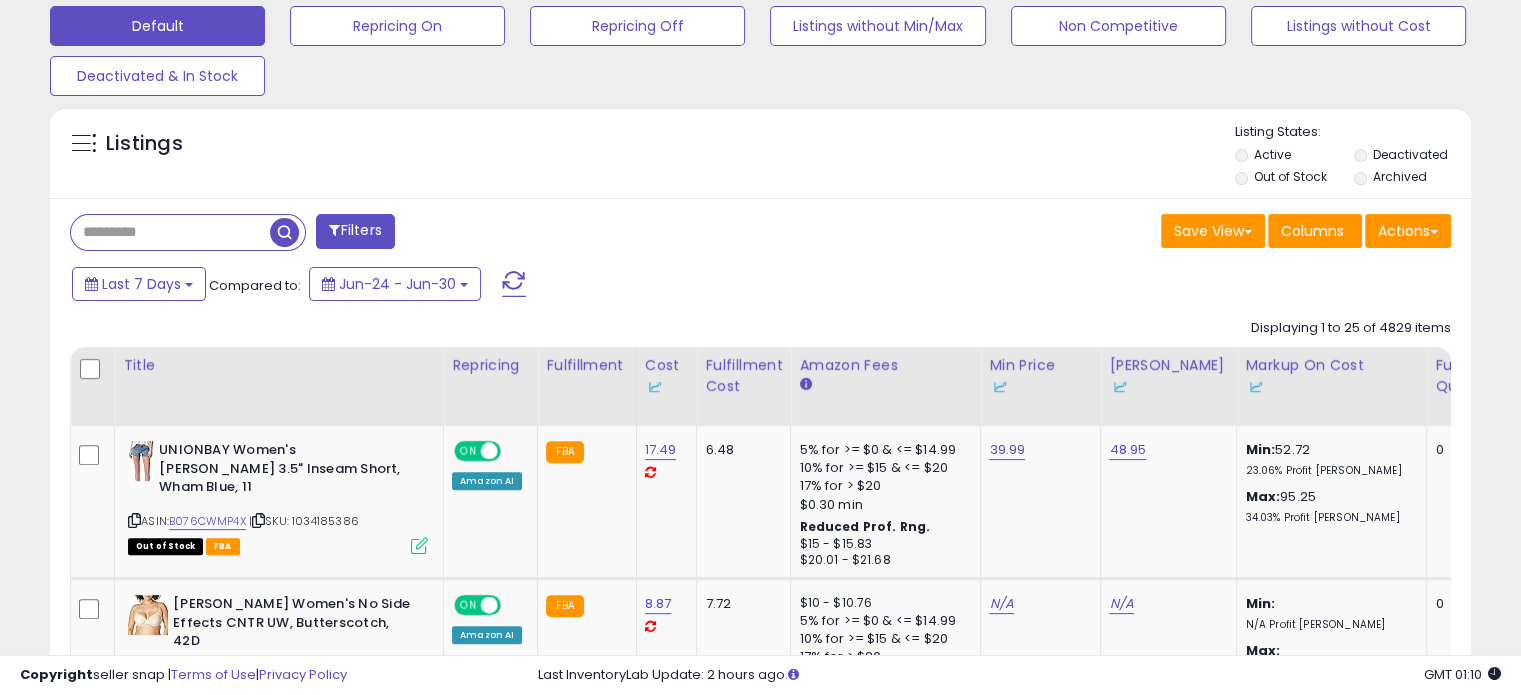 scroll, scrollTop: 631, scrollLeft: 0, axis: vertical 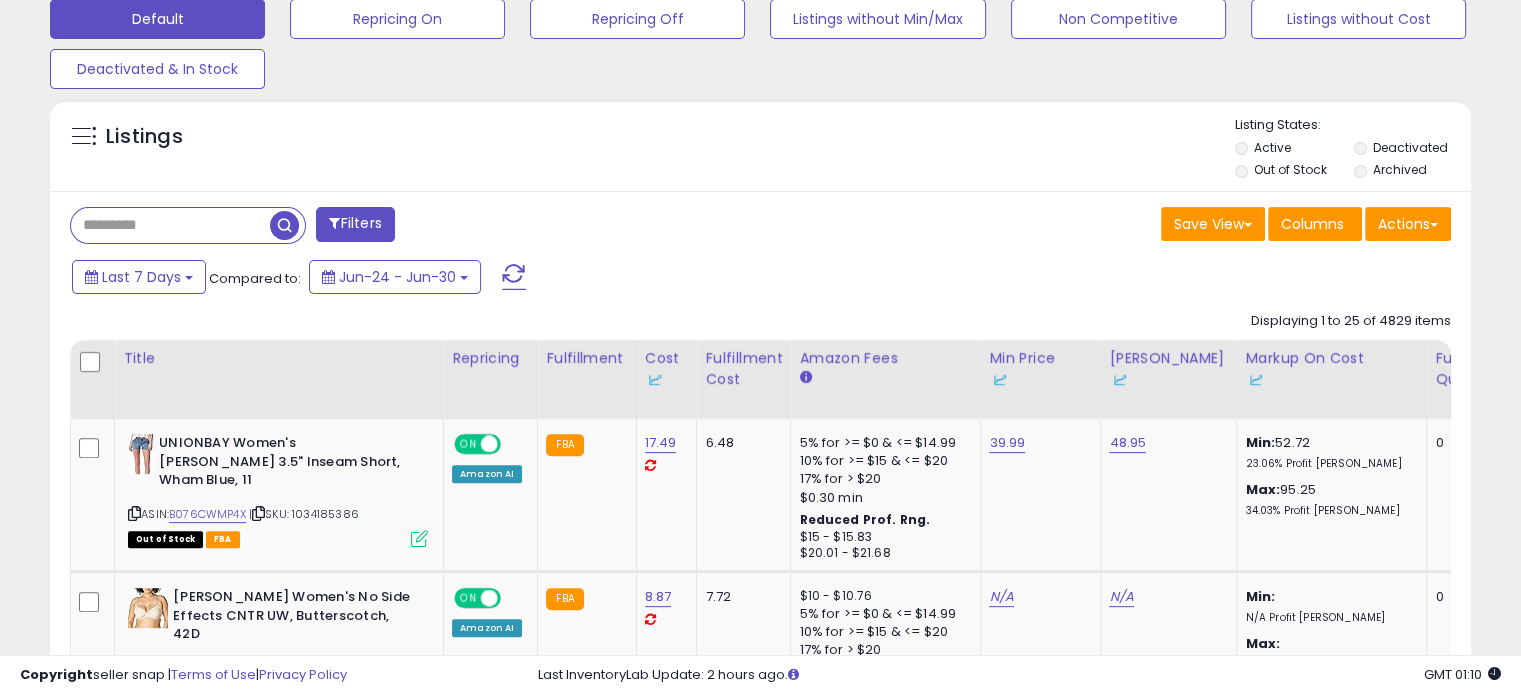 click at bounding box center [170, 225] 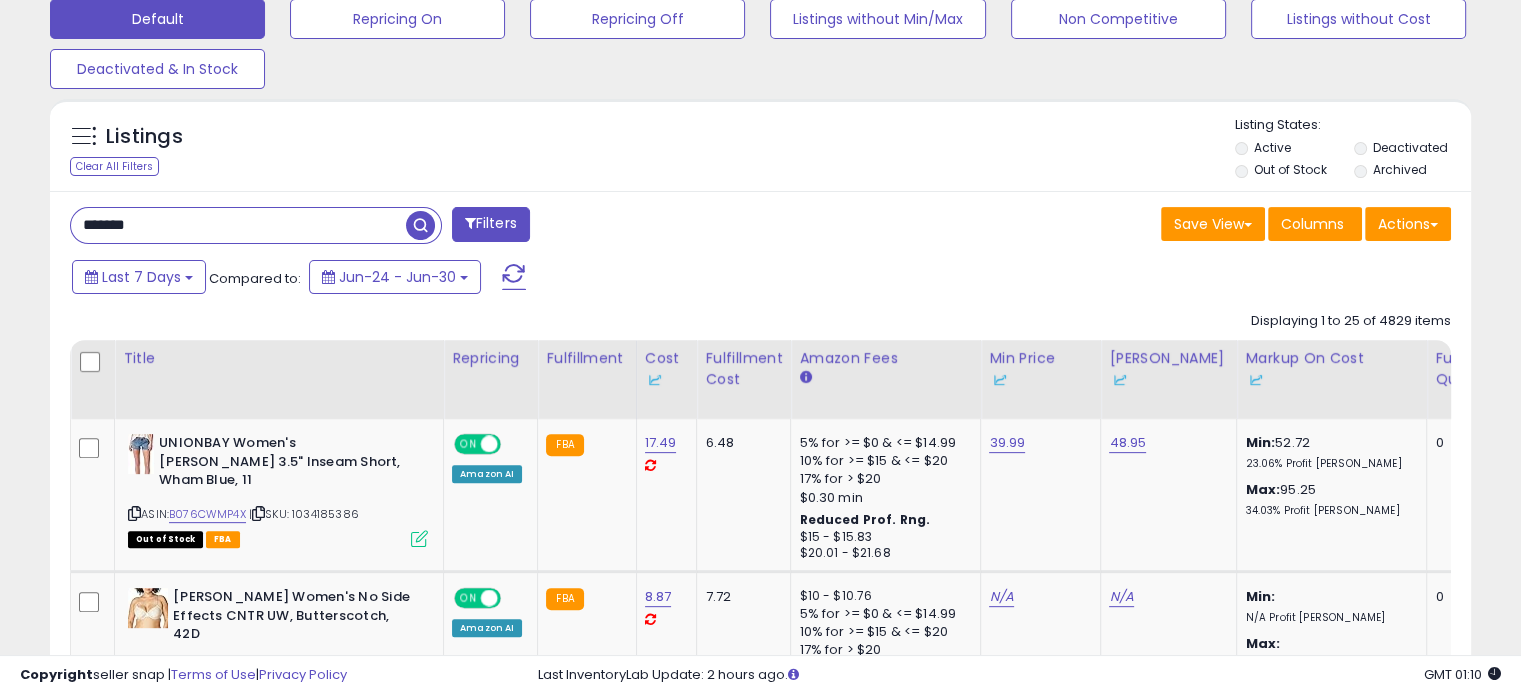 scroll, scrollTop: 999589, scrollLeft: 999176, axis: both 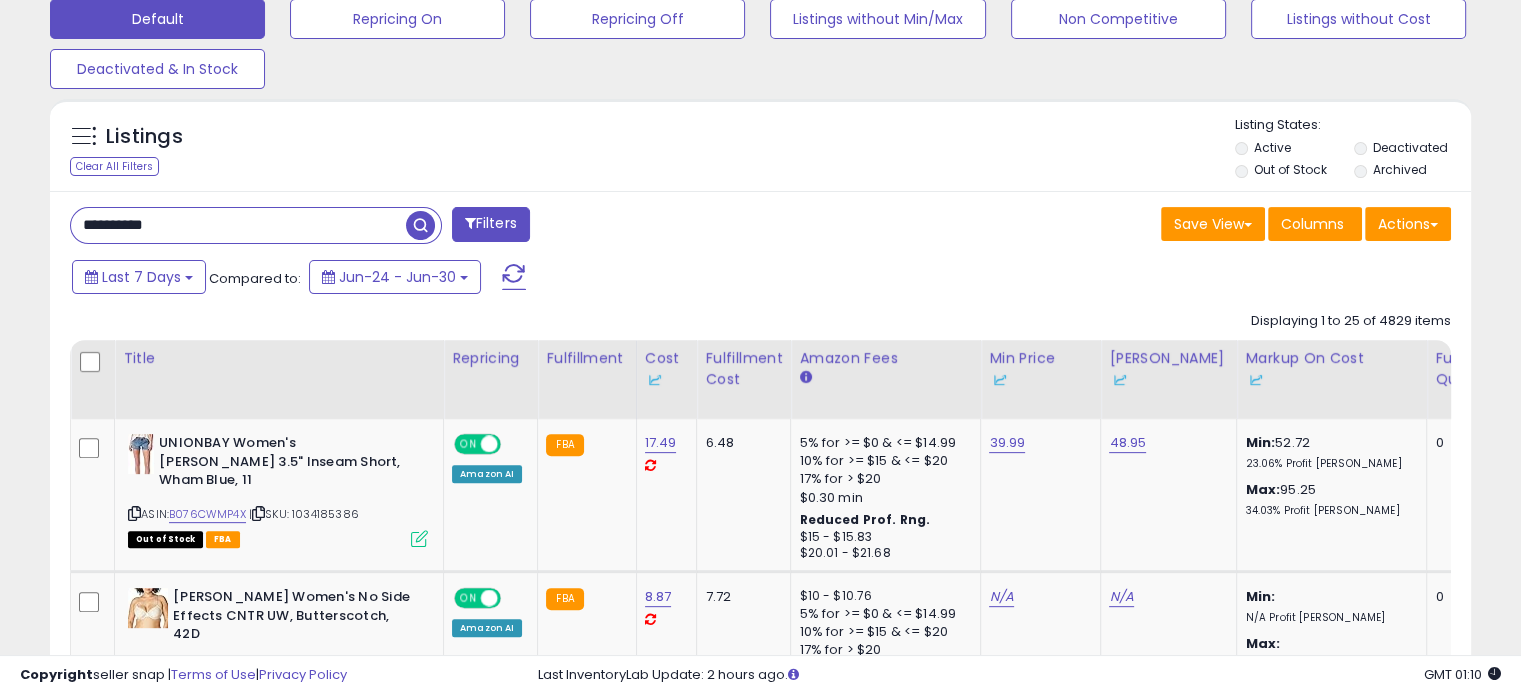 type on "**********" 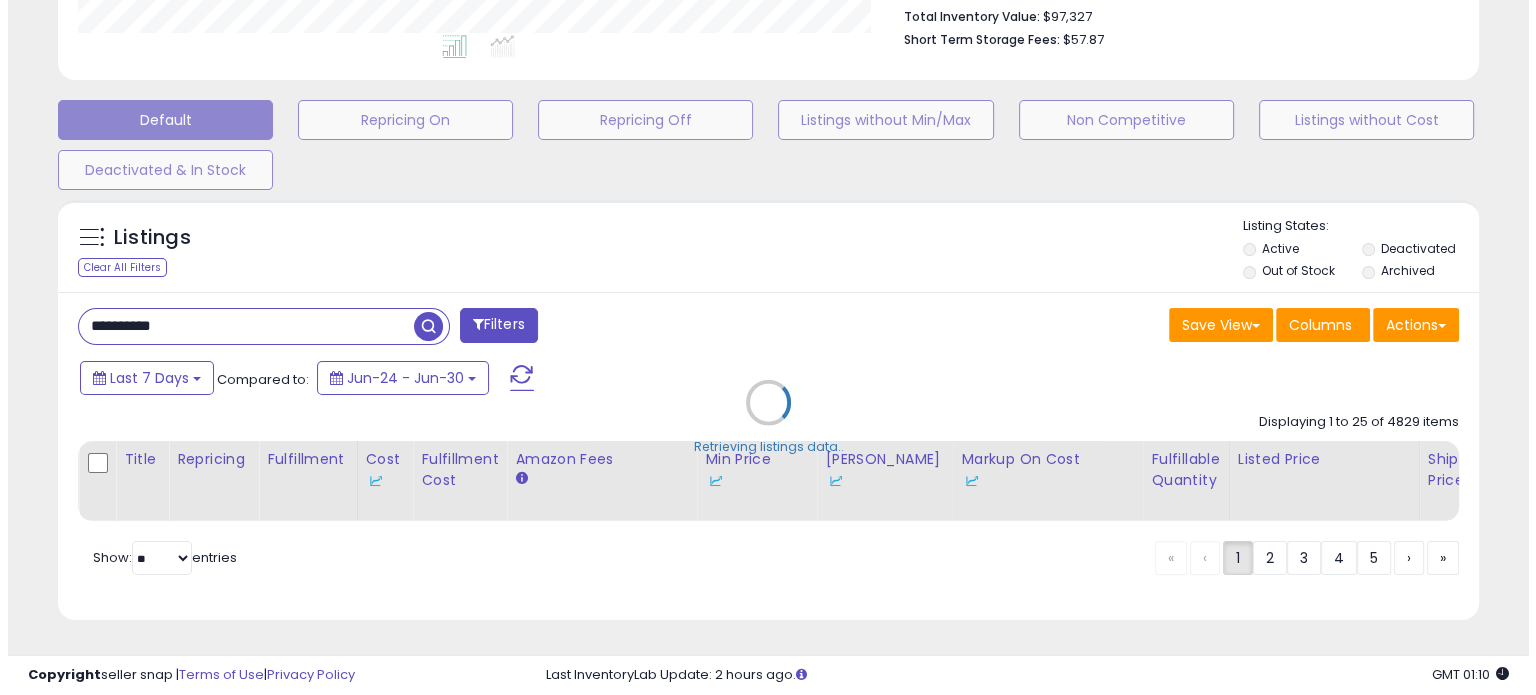 scroll, scrollTop: 544, scrollLeft: 0, axis: vertical 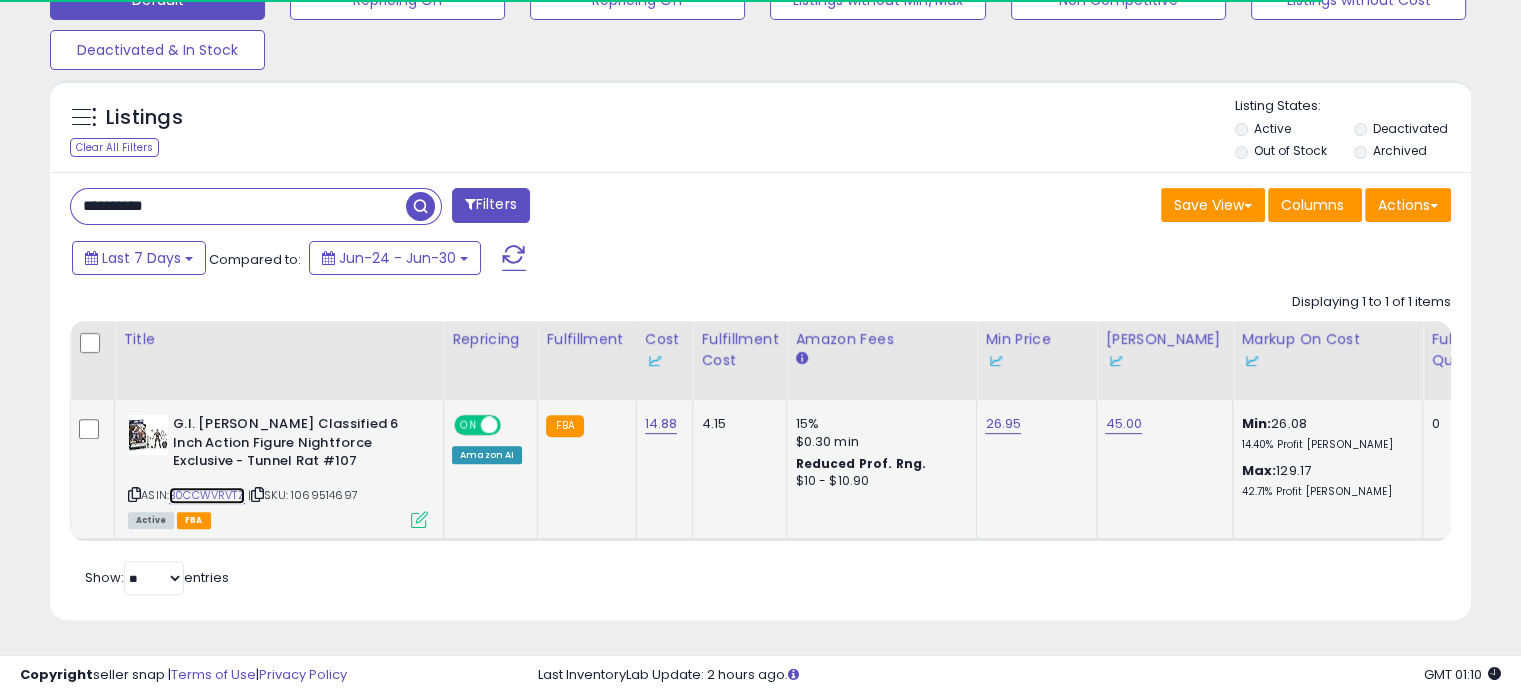click on "B0CCWVRVTZ" at bounding box center [207, 495] 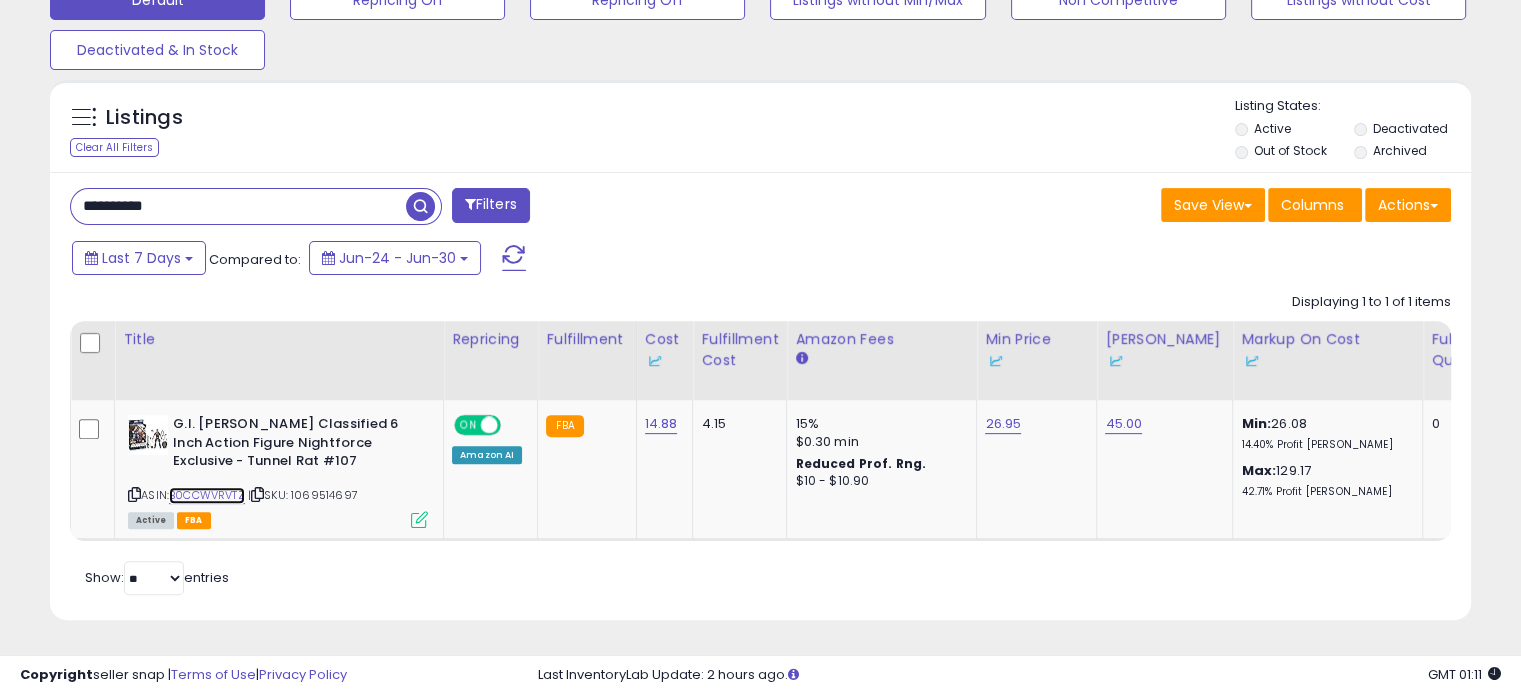 scroll, scrollTop: 999589, scrollLeft: 999176, axis: both 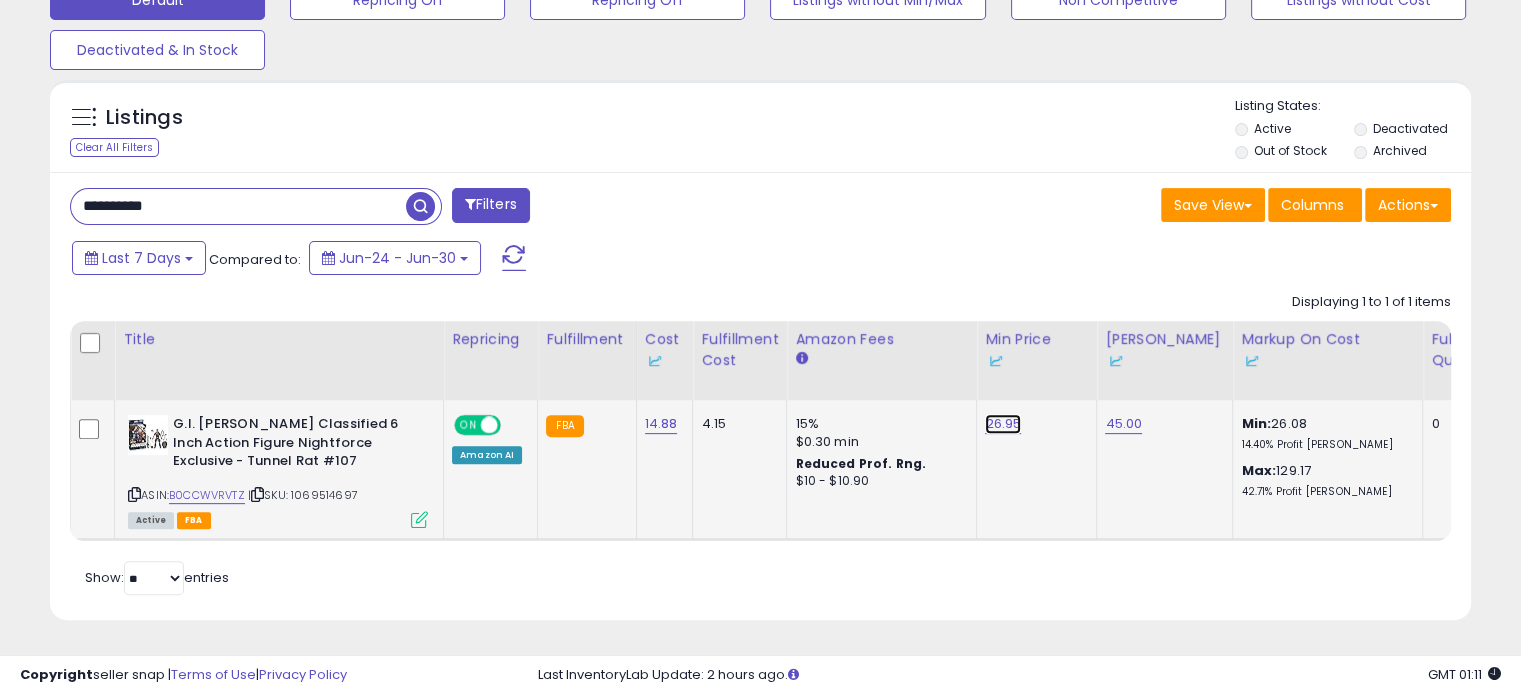 click on "26.95" at bounding box center (1003, 424) 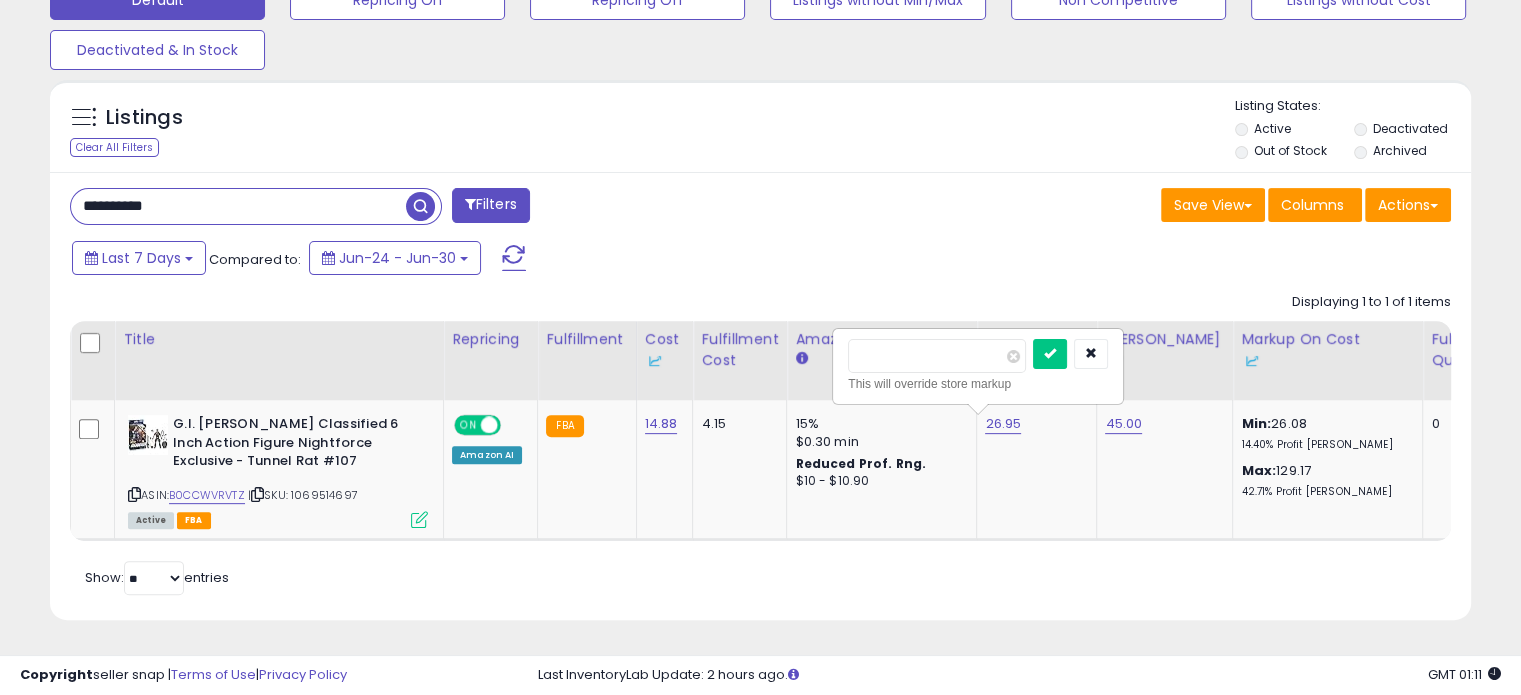 drag, startPoint x: 956, startPoint y: 345, endPoint x: 816, endPoint y: 327, distance: 141.1524 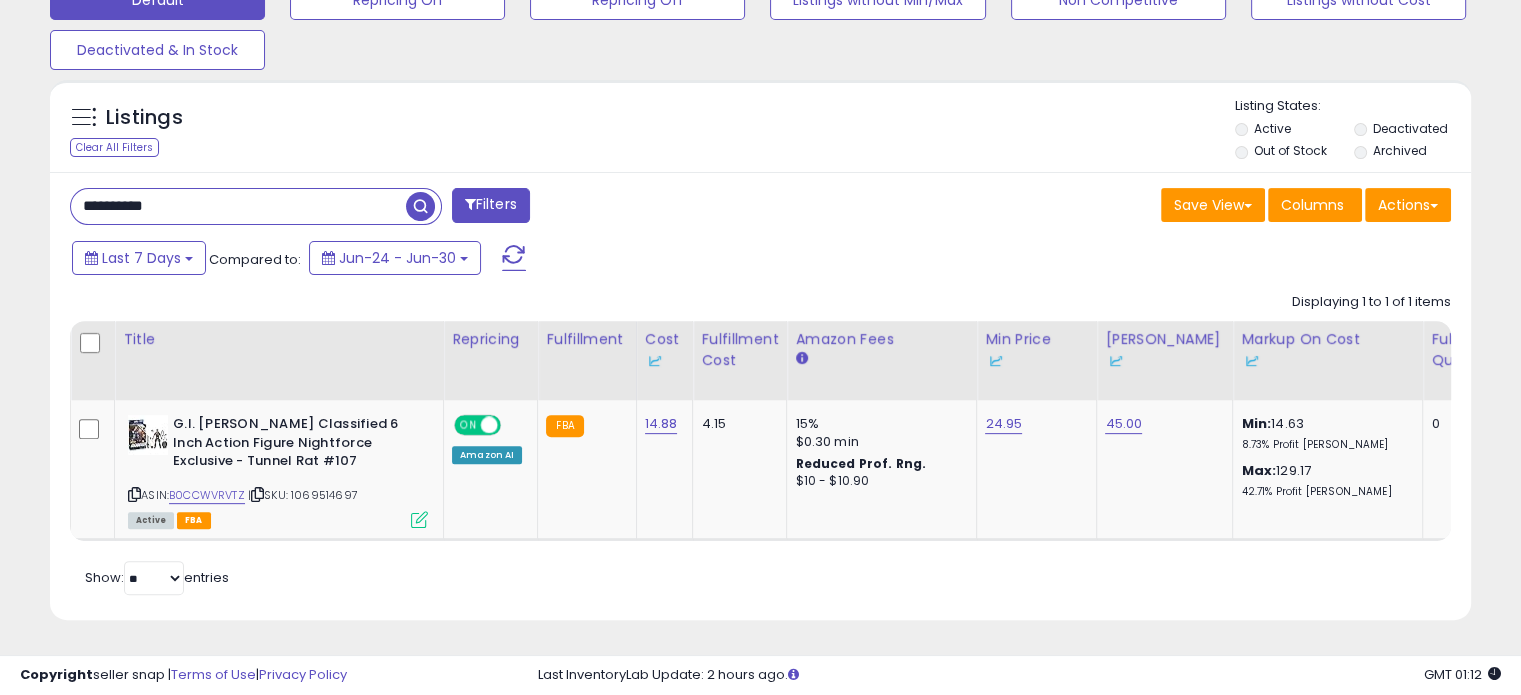 click on "**********" at bounding box center (238, 206) 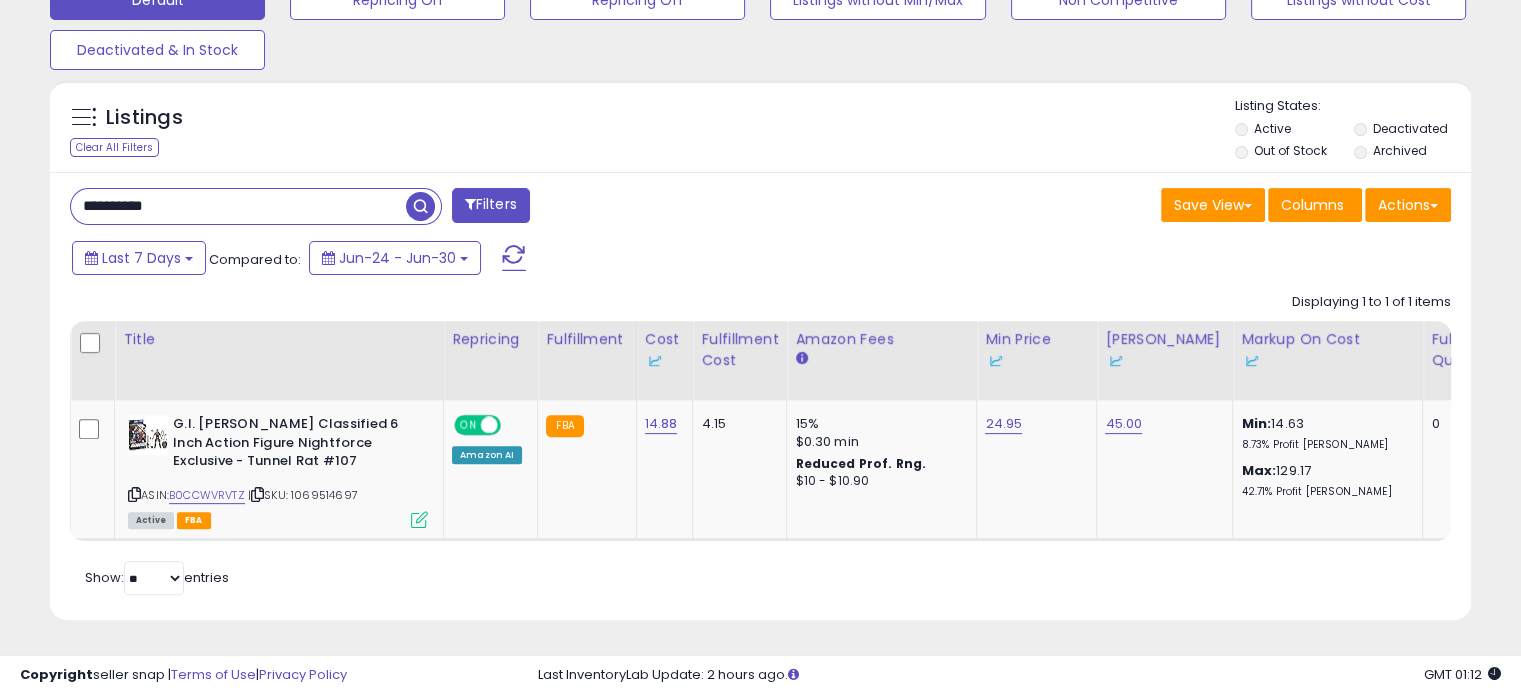 click on "**********" at bounding box center (238, 206) 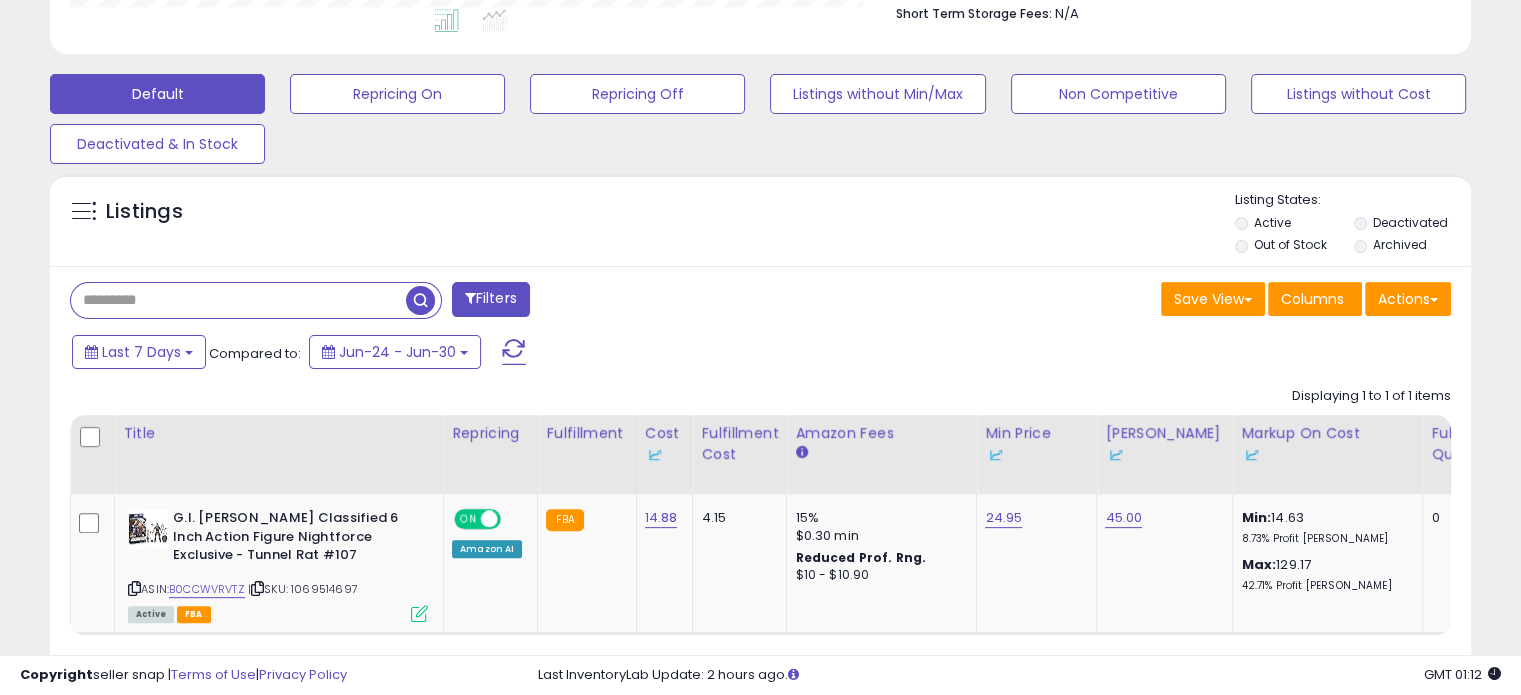 scroll, scrollTop: 556, scrollLeft: 0, axis: vertical 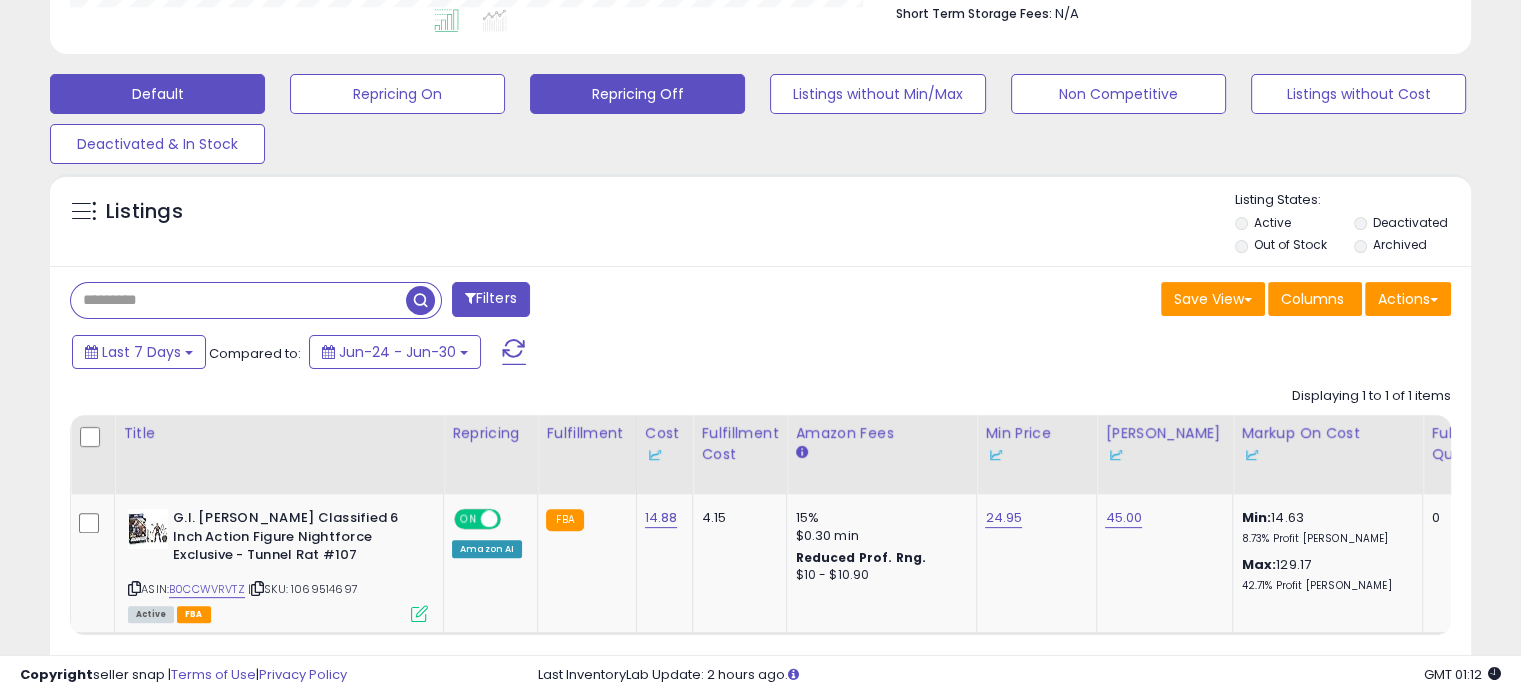 click on "Repricing Off" at bounding box center (397, 94) 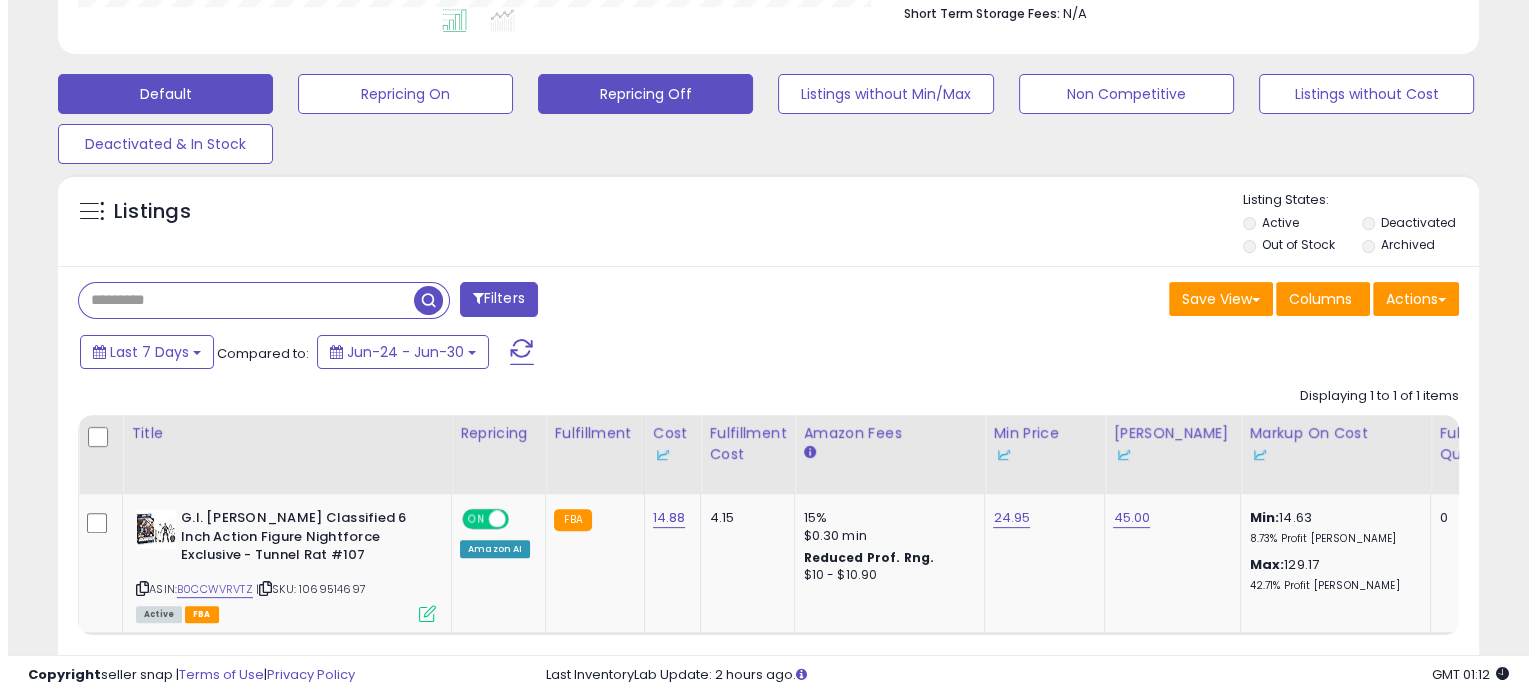 scroll, scrollTop: 524, scrollLeft: 0, axis: vertical 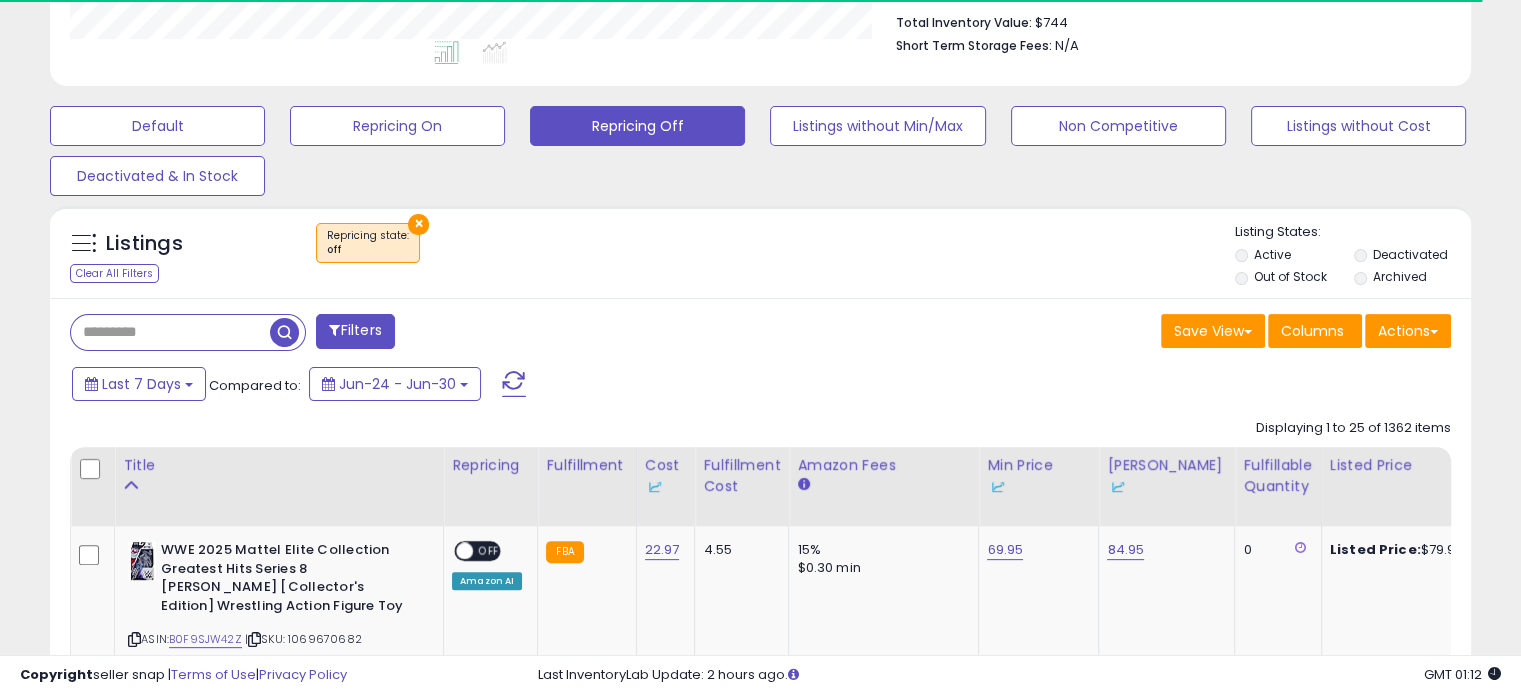 click on "Out of Stock" at bounding box center (1290, 276) 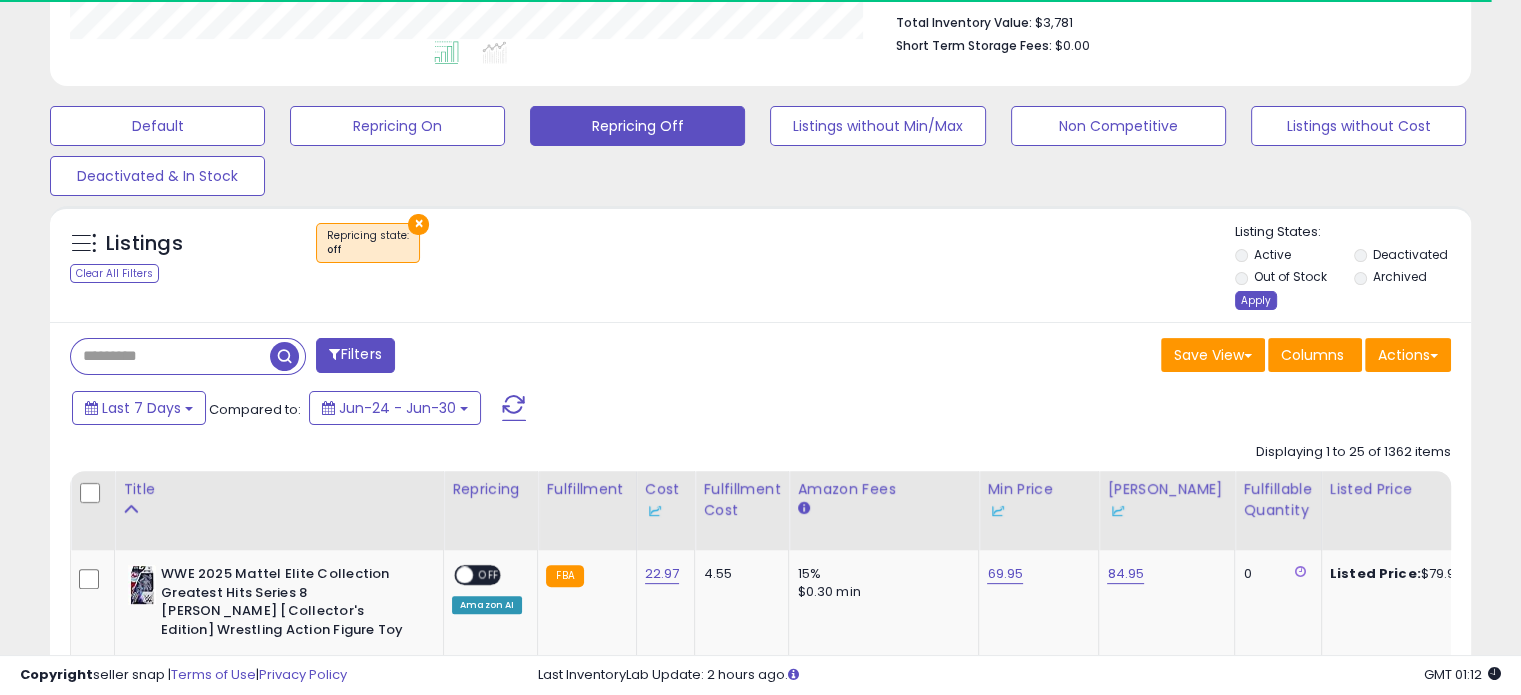 click on "Apply" at bounding box center (1256, 300) 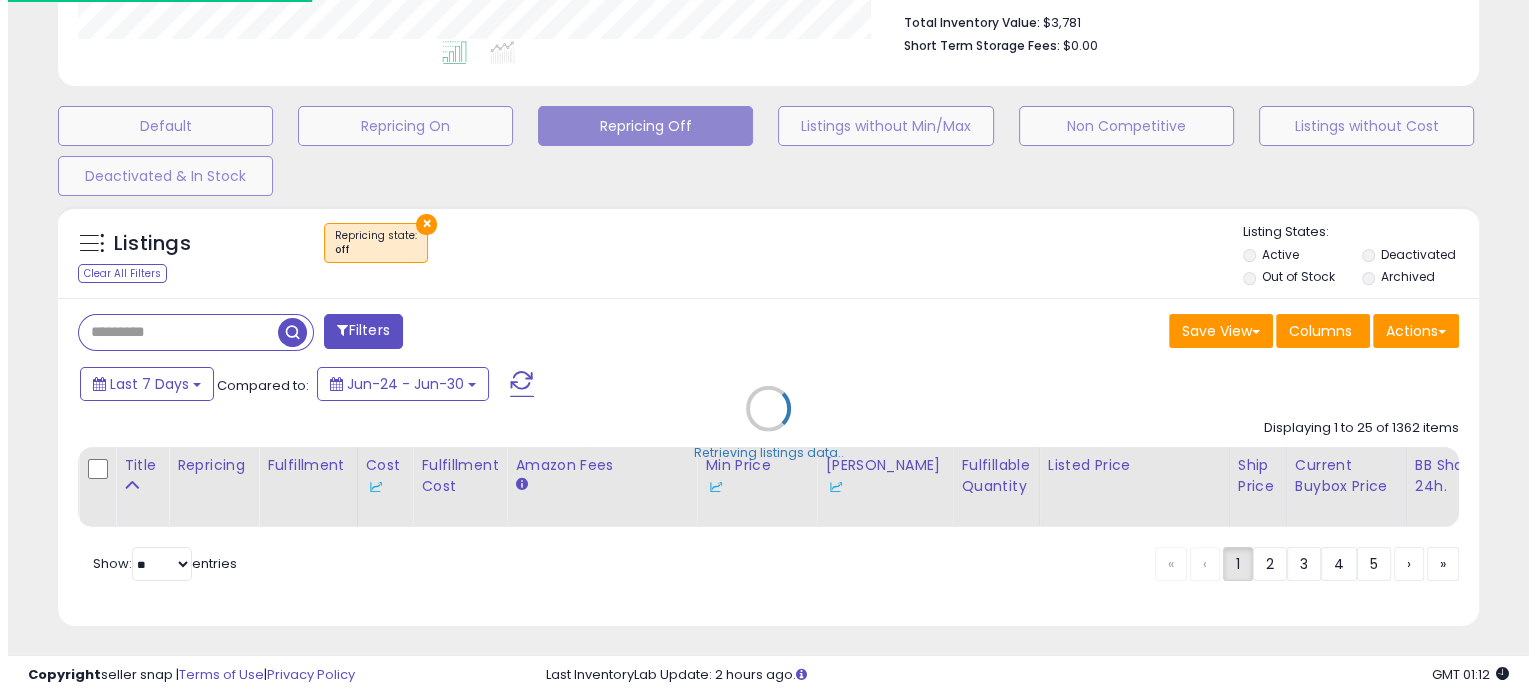 scroll, scrollTop: 999589, scrollLeft: 999168, axis: both 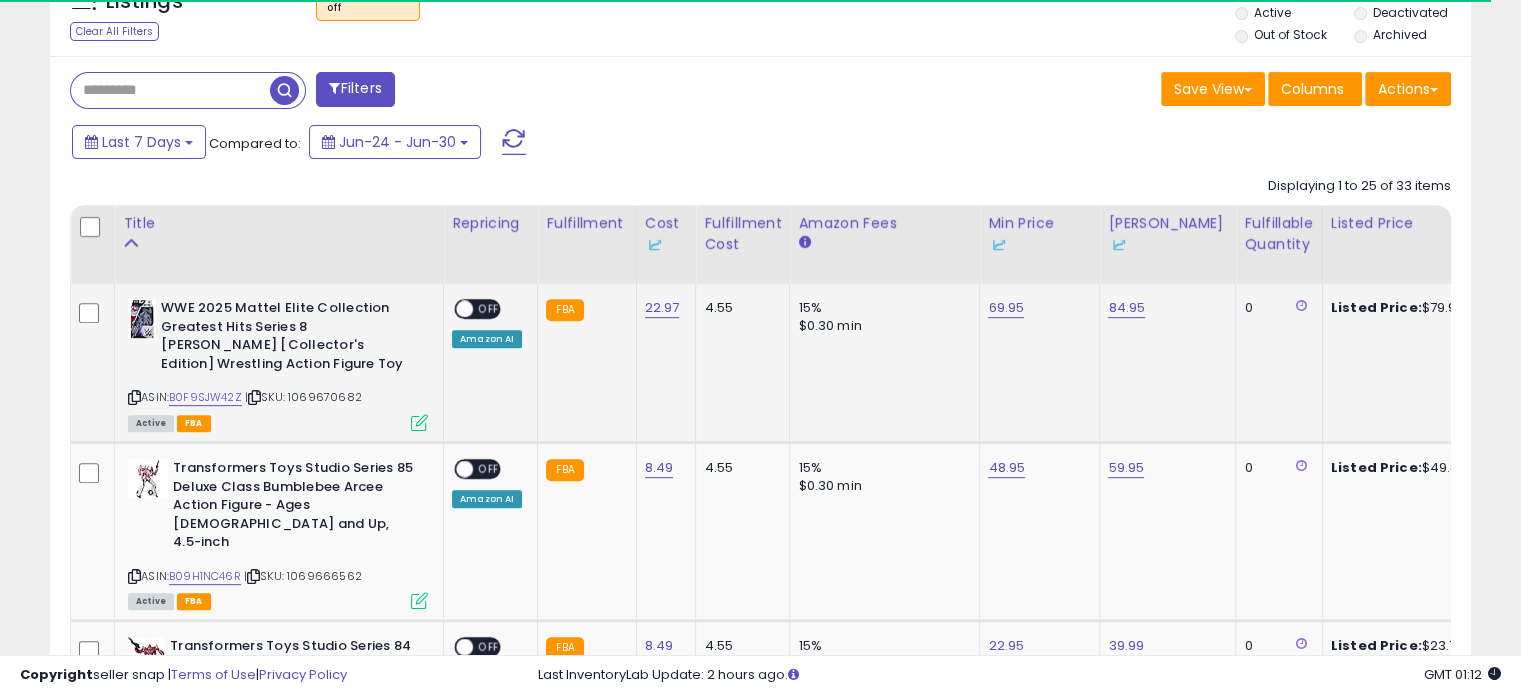click at bounding box center [464, 309] 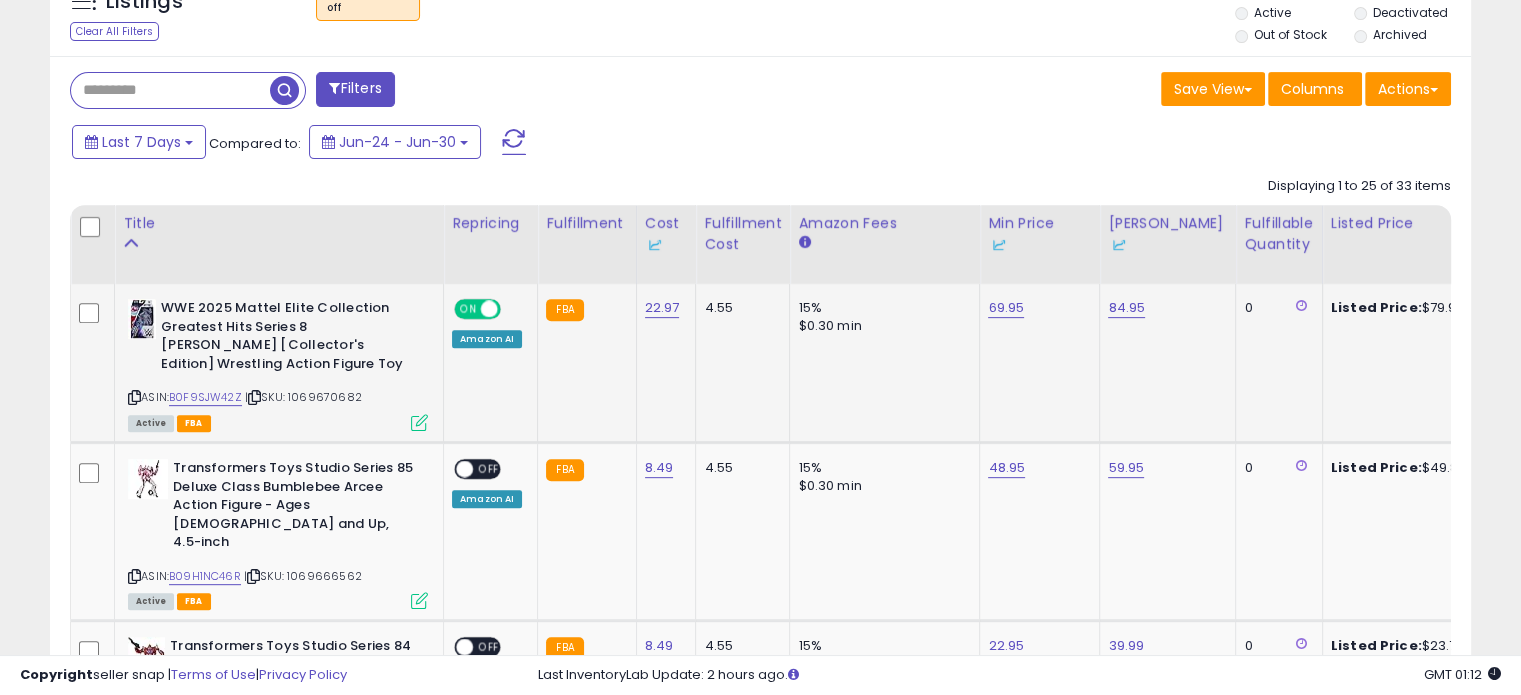scroll, scrollTop: 999589, scrollLeft: 999176, axis: both 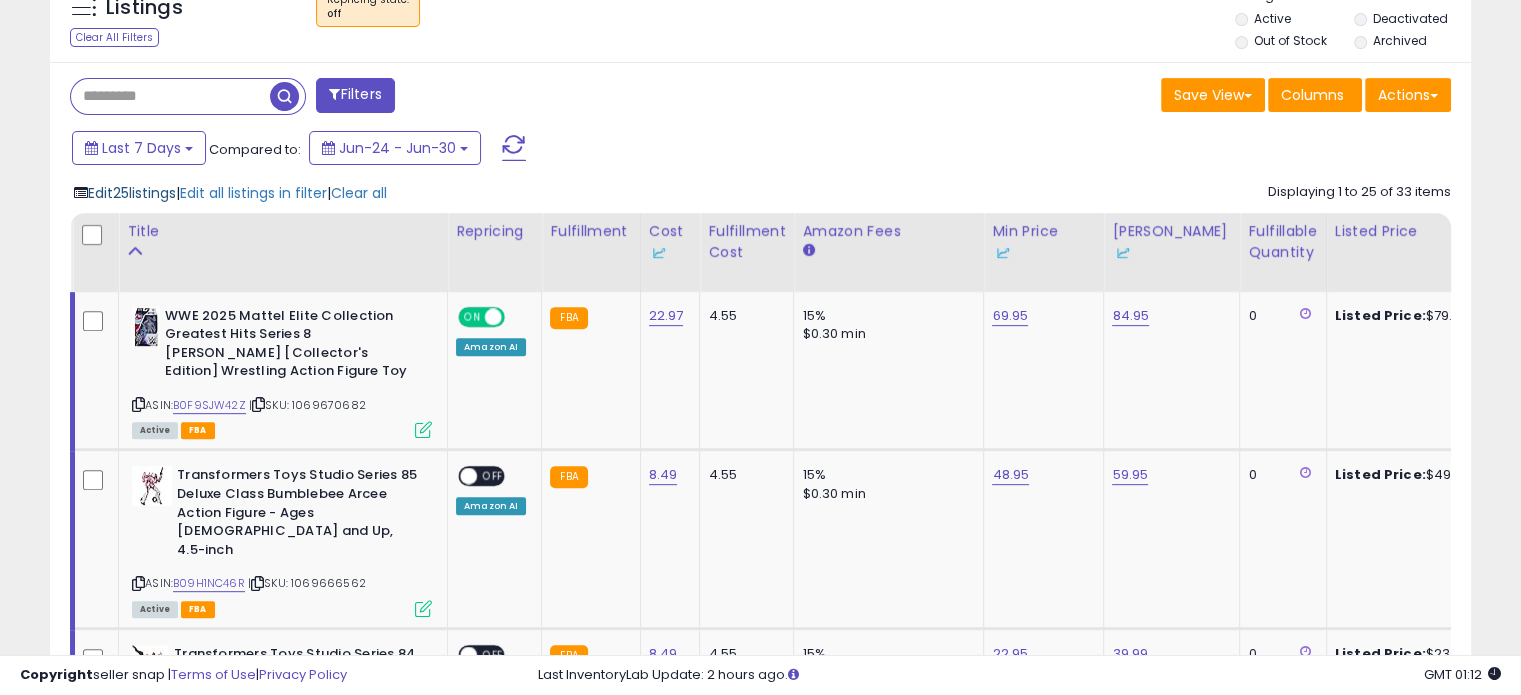click on "Edit  25  listings" at bounding box center (132, 193) 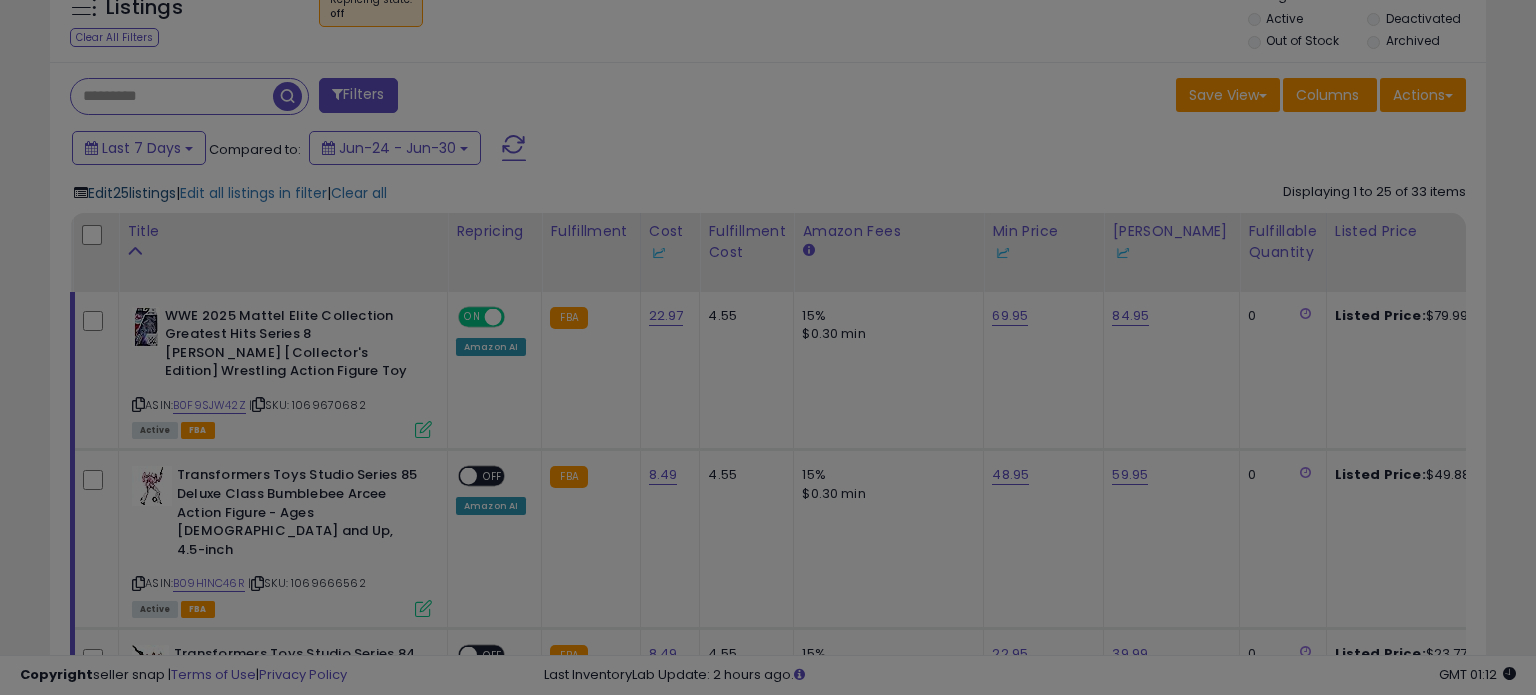 scroll, scrollTop: 999589, scrollLeft: 999168, axis: both 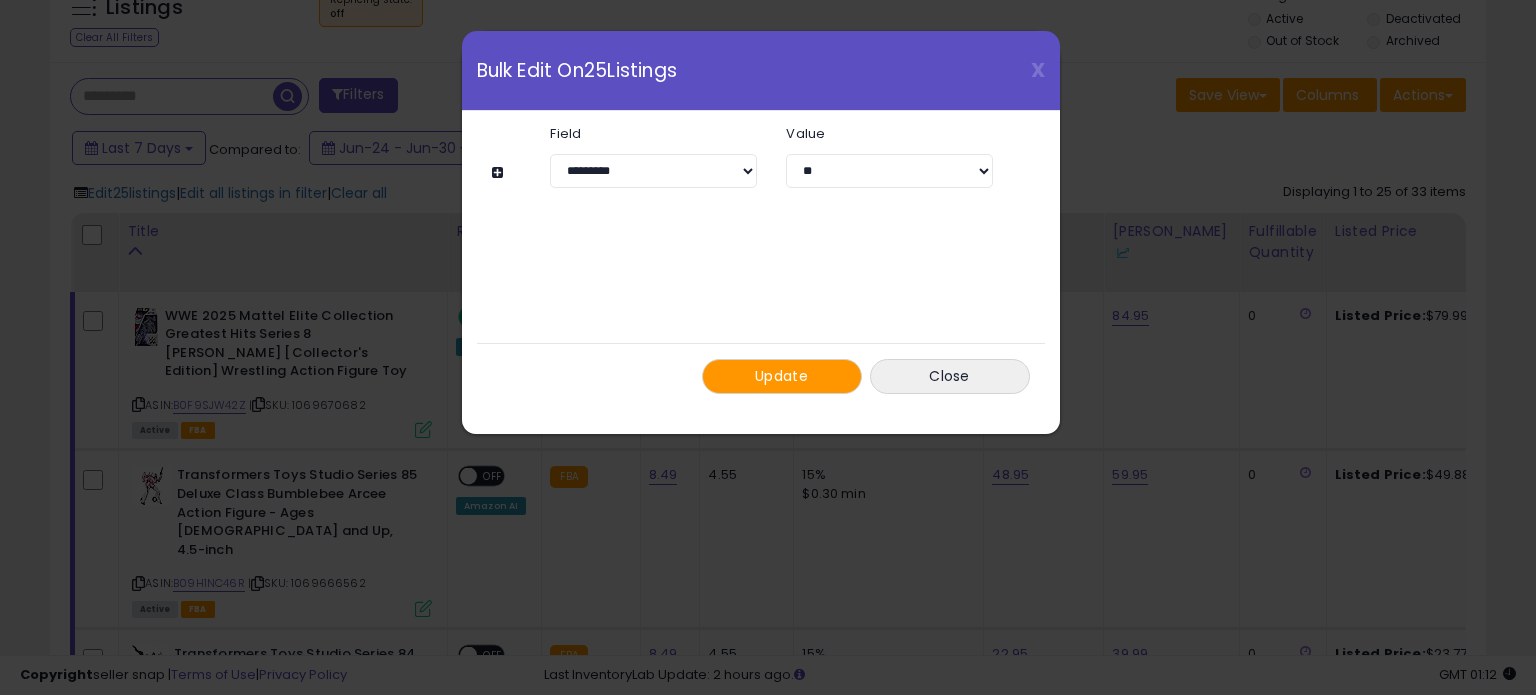 click on "Update" at bounding box center (782, 376) 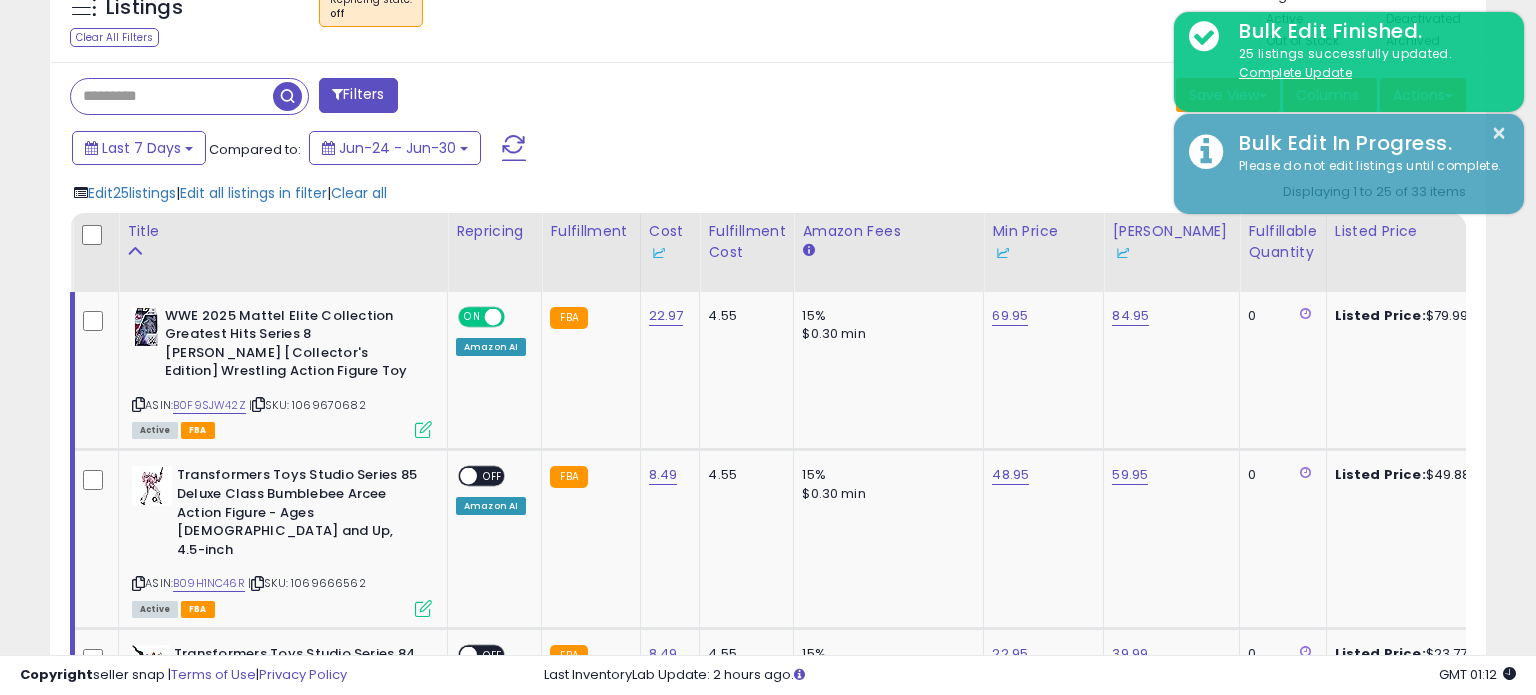 click at bounding box center [287, 96] 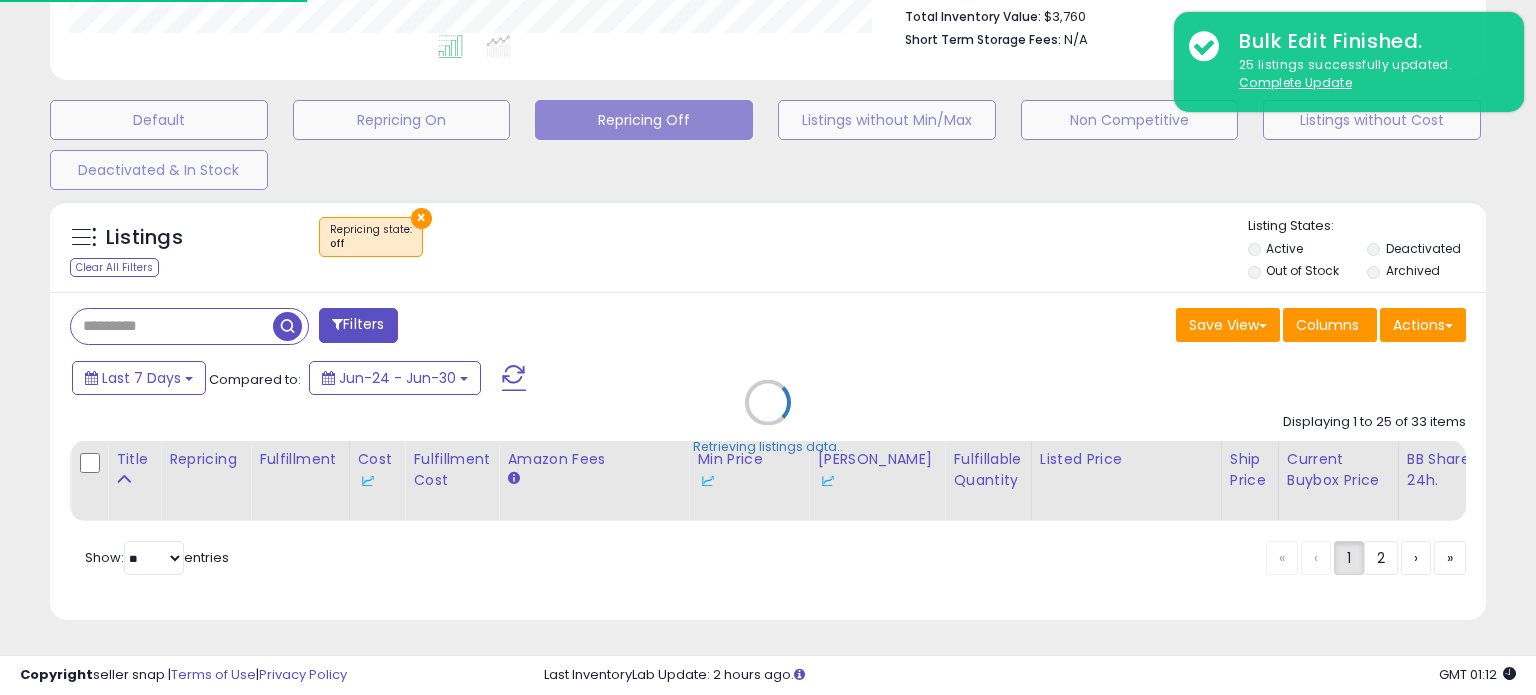 scroll, scrollTop: 544, scrollLeft: 0, axis: vertical 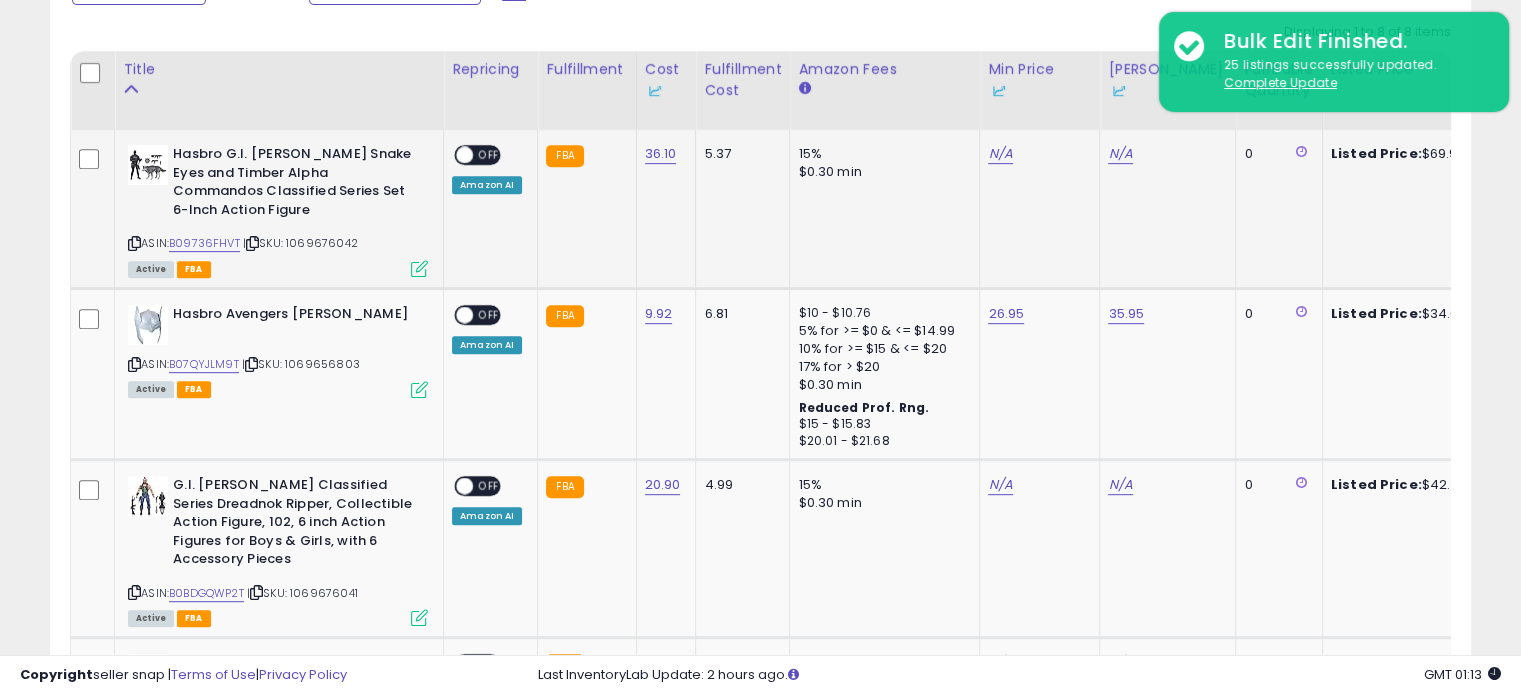 type 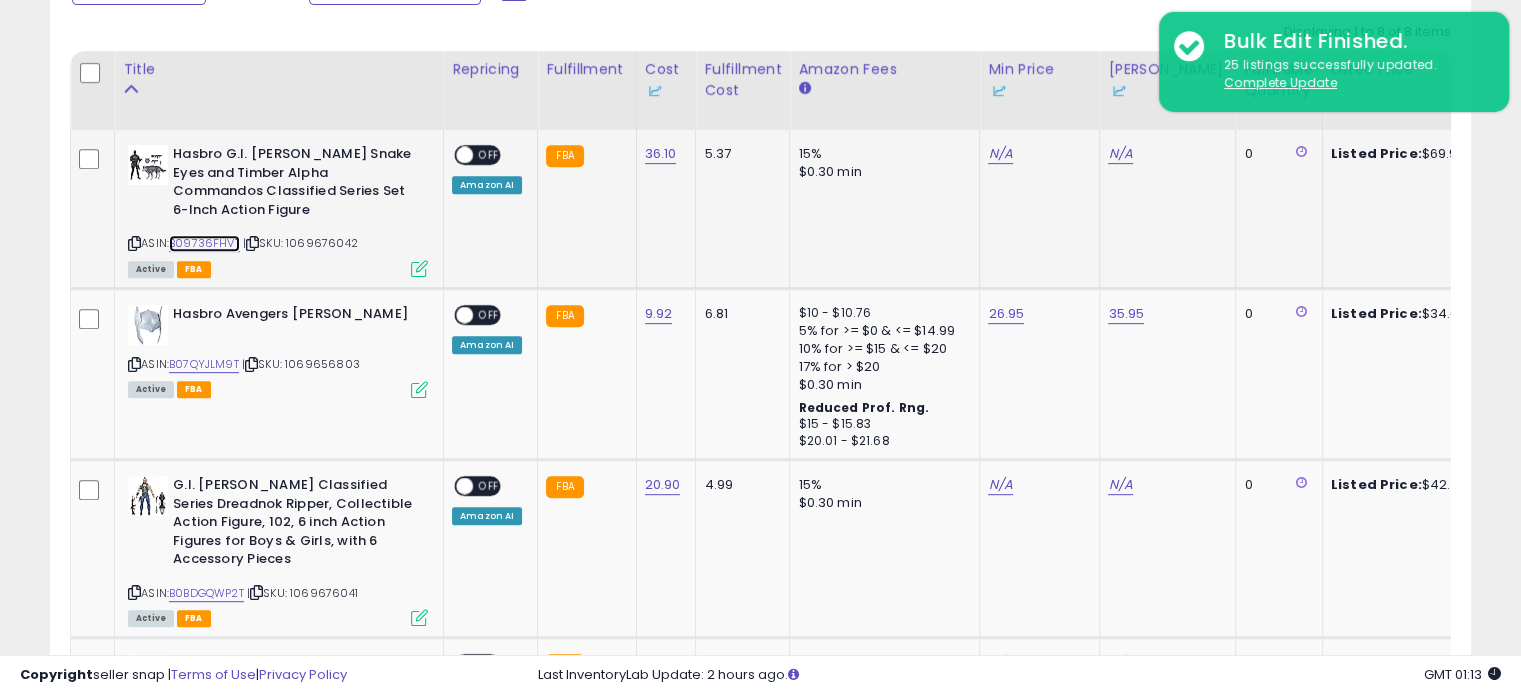 click on "B09736FHVT" at bounding box center [204, 243] 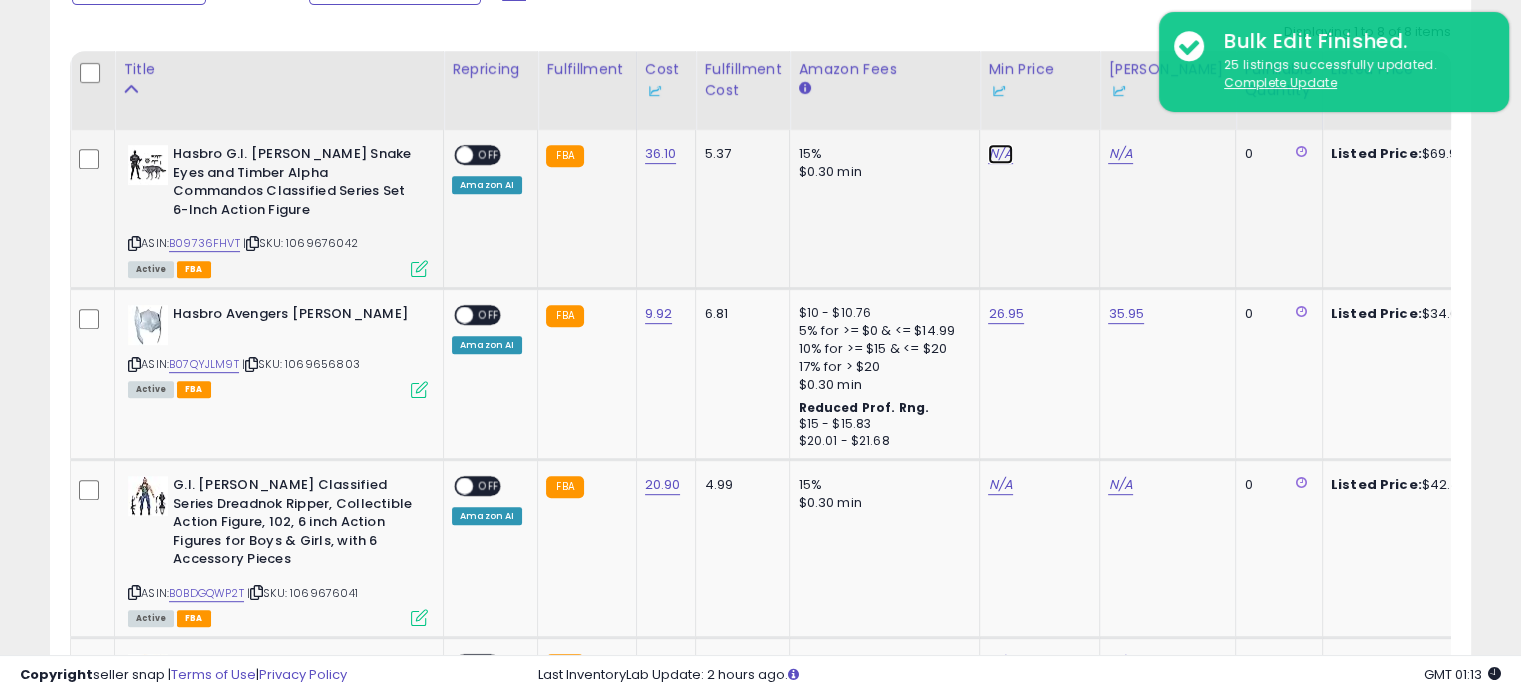 click on "N/A" at bounding box center (1000, 154) 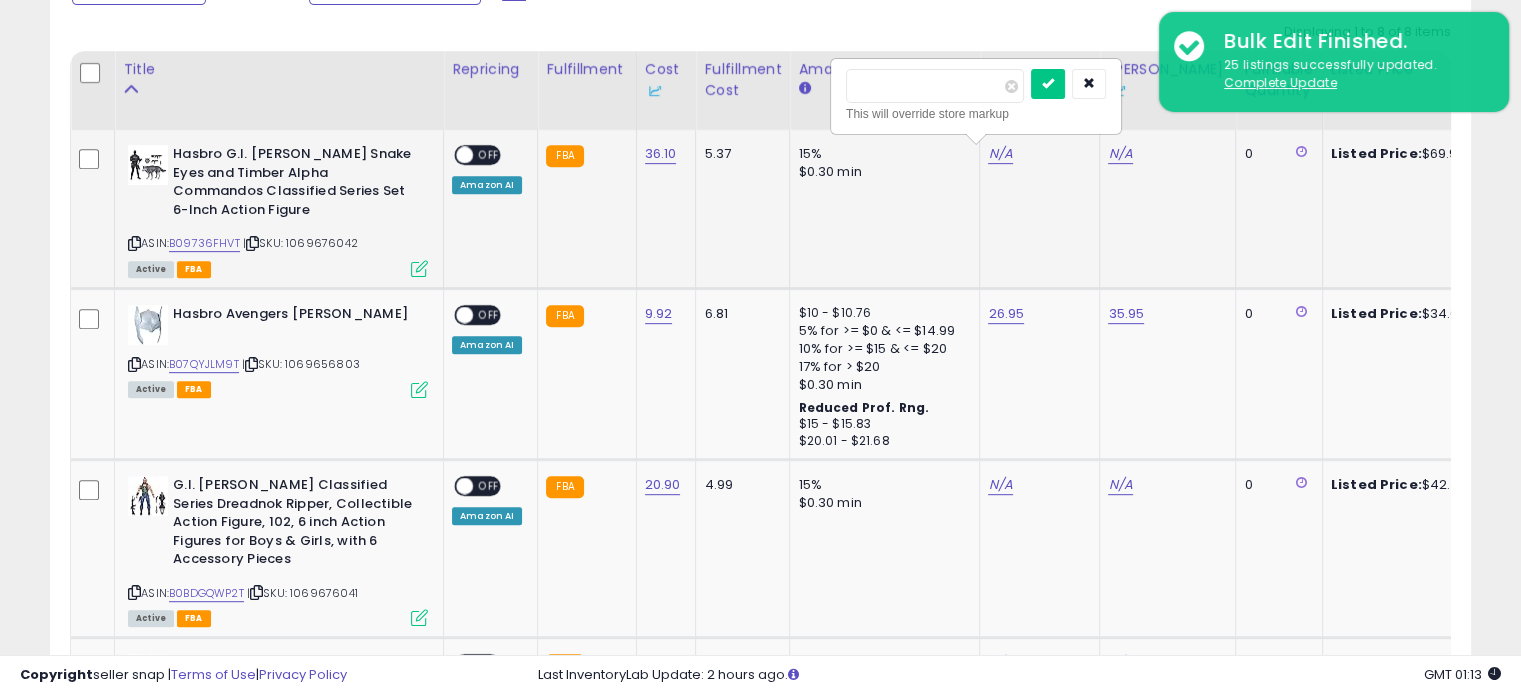 type on "*****" 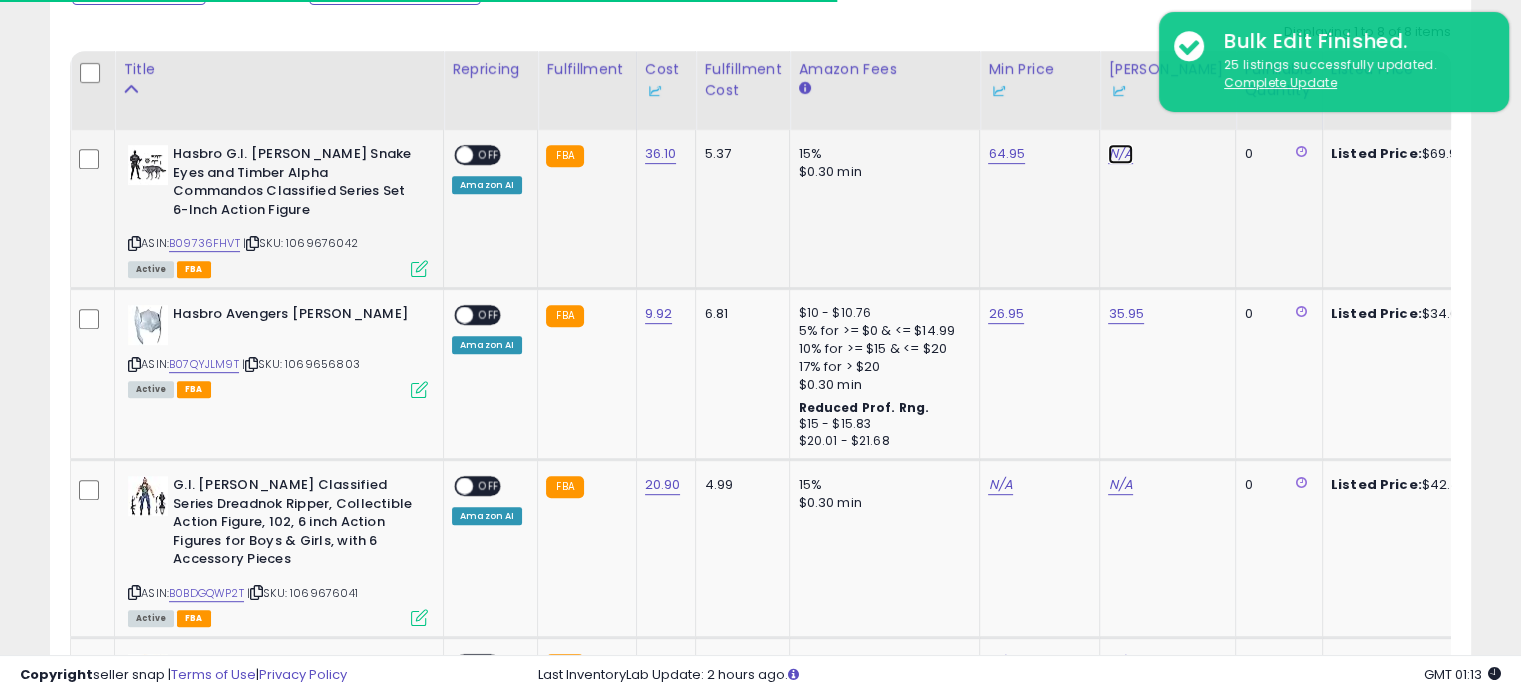 click on "N/A" at bounding box center [1120, 154] 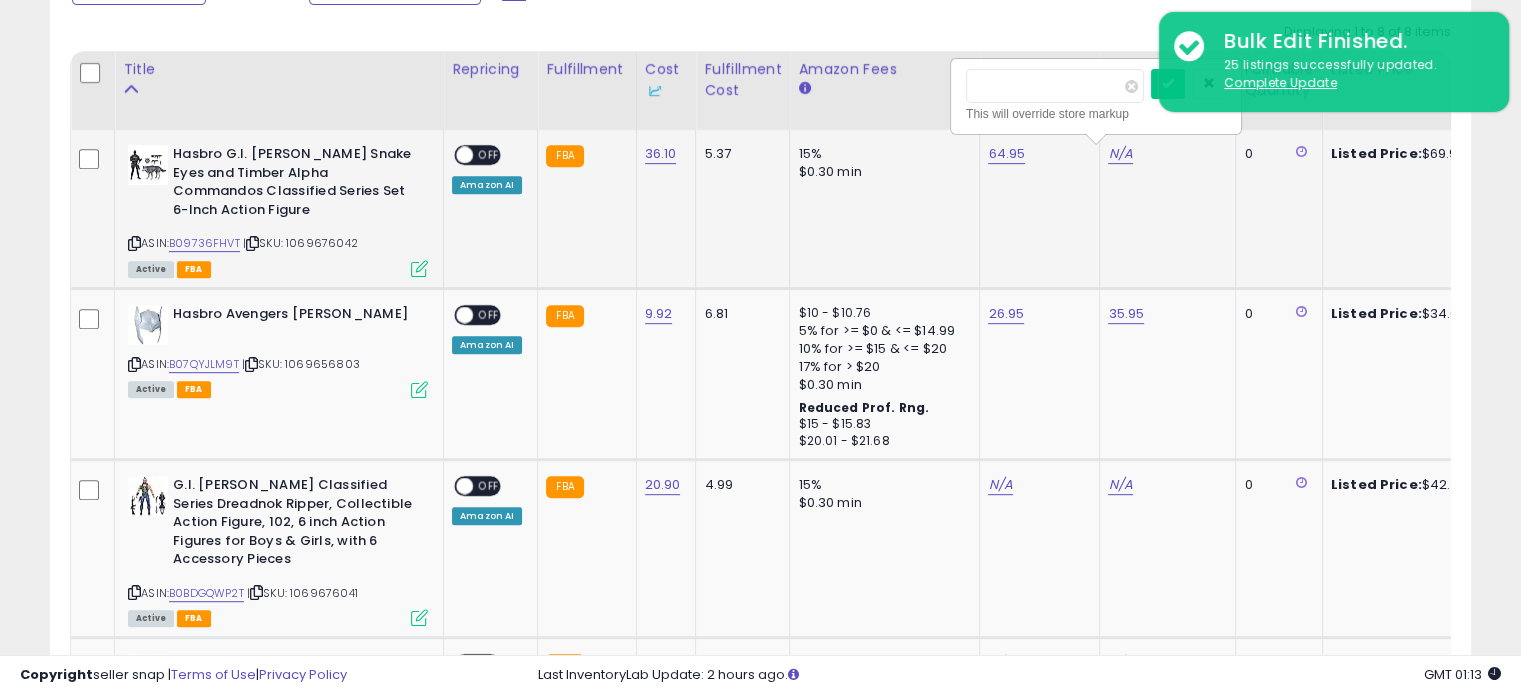 type on "*****" 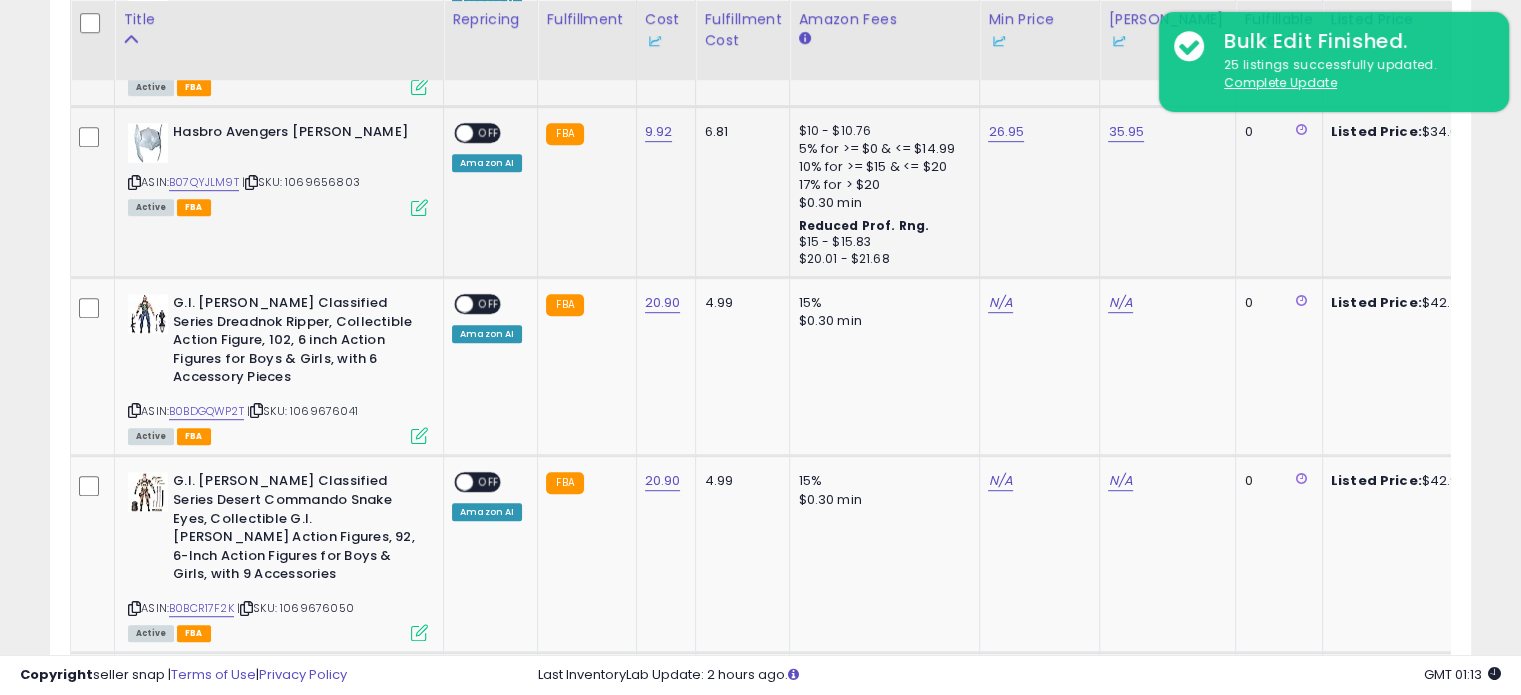 scroll, scrollTop: 1103, scrollLeft: 0, axis: vertical 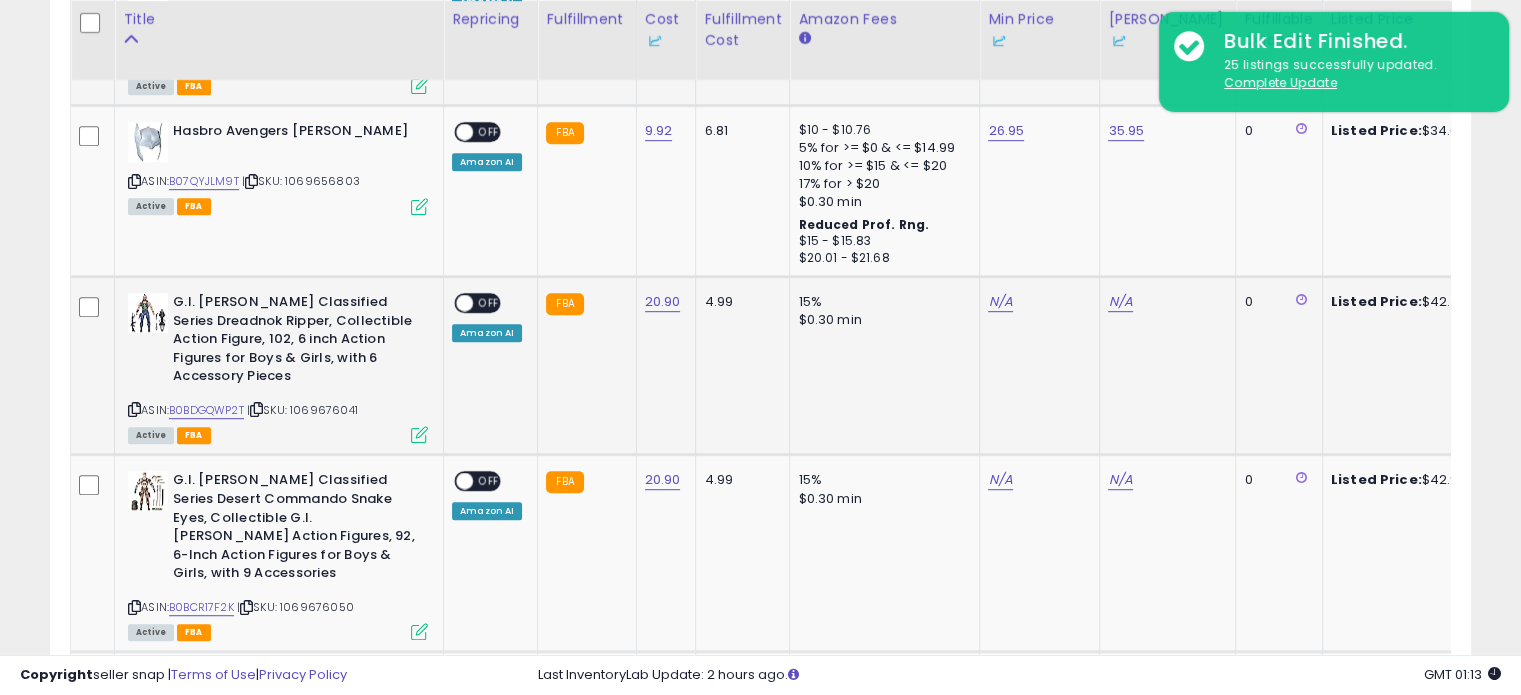 click on "ASIN:  B0BDGQWP2T    |   SKU: 1069676041 Active FBA" at bounding box center [278, 367] 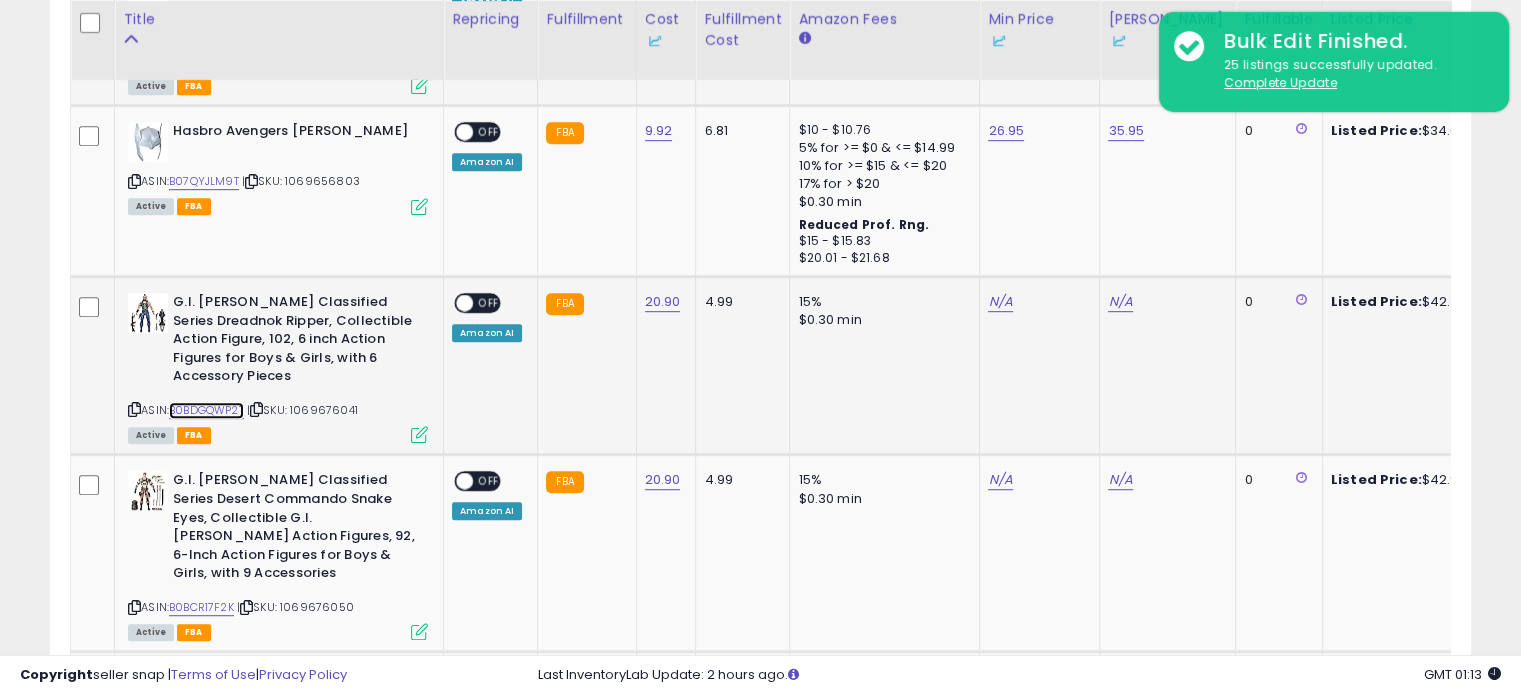 click on "B0BDGQWP2T" at bounding box center (206, 410) 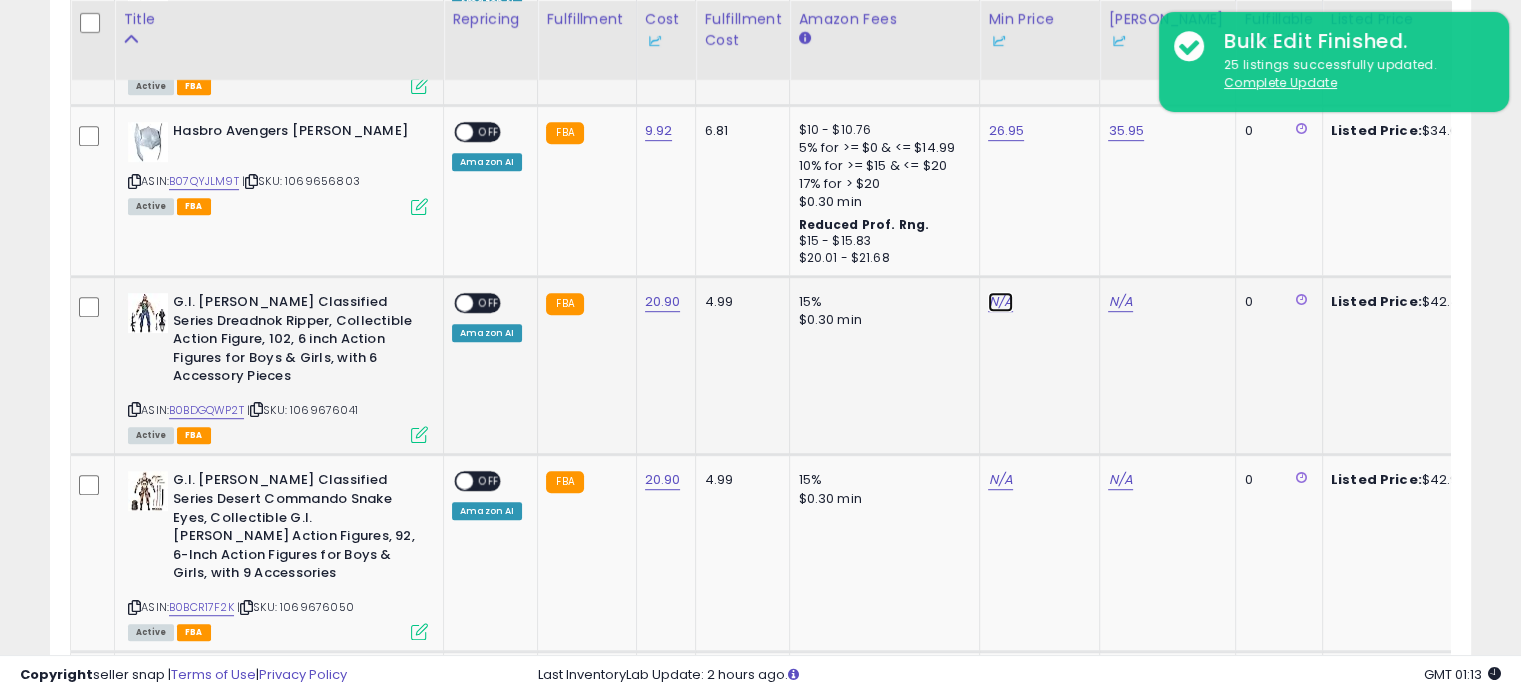 click on "N/A" at bounding box center (1000, 302) 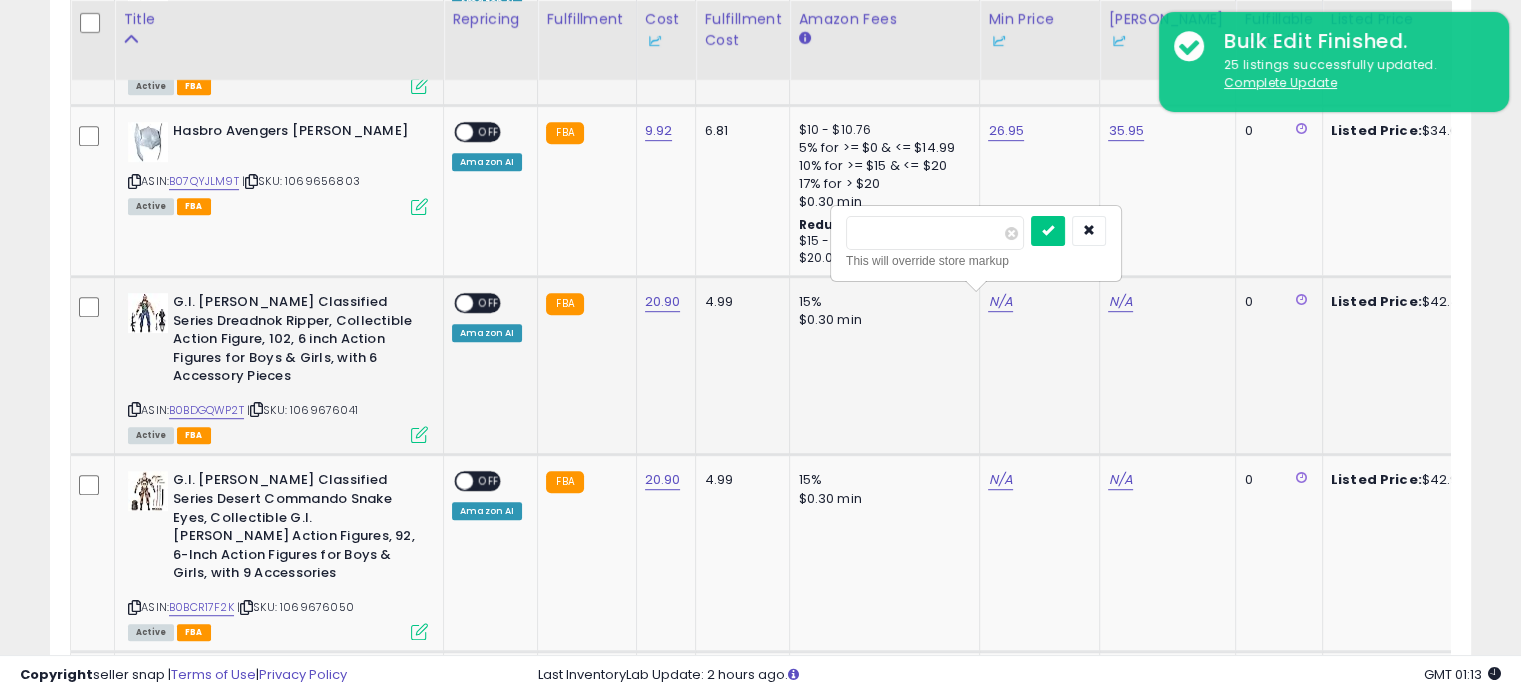 type on "*****" 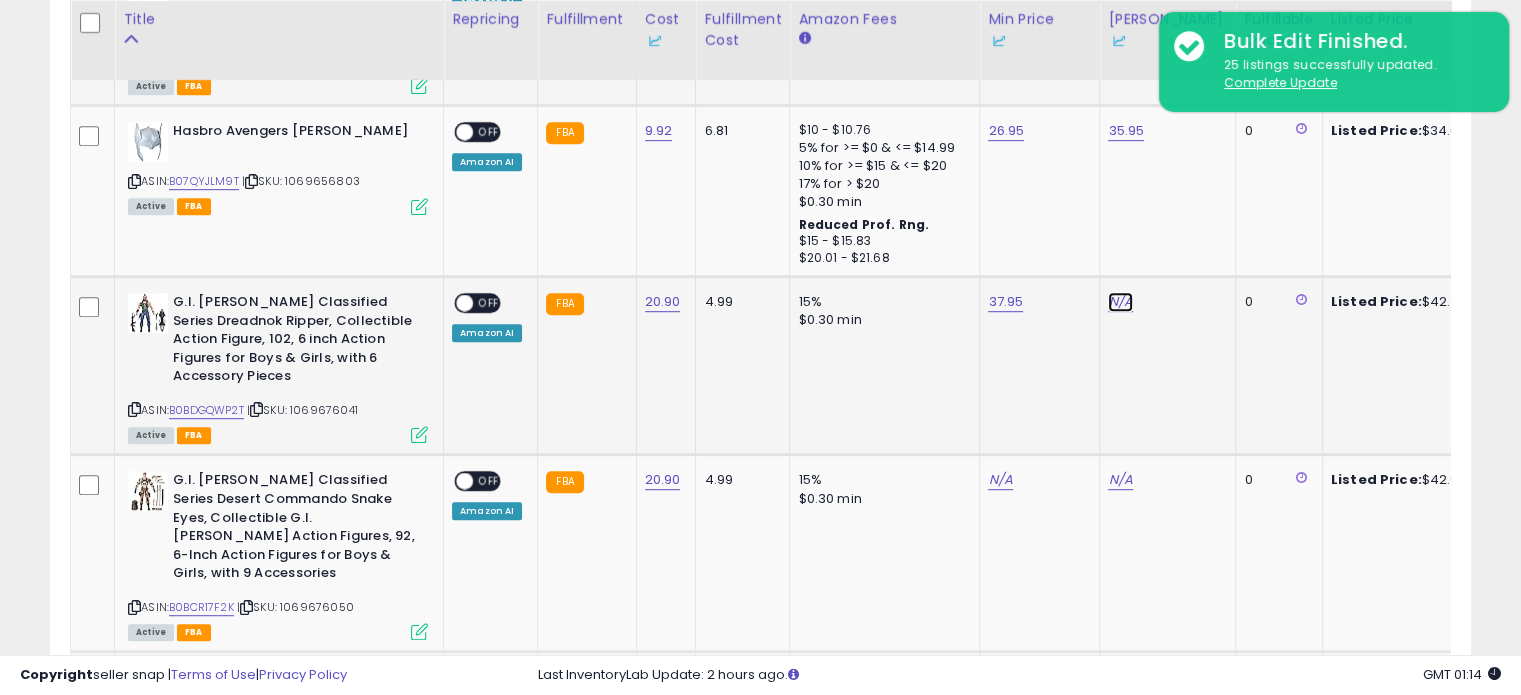 click on "N/A" at bounding box center [1120, 302] 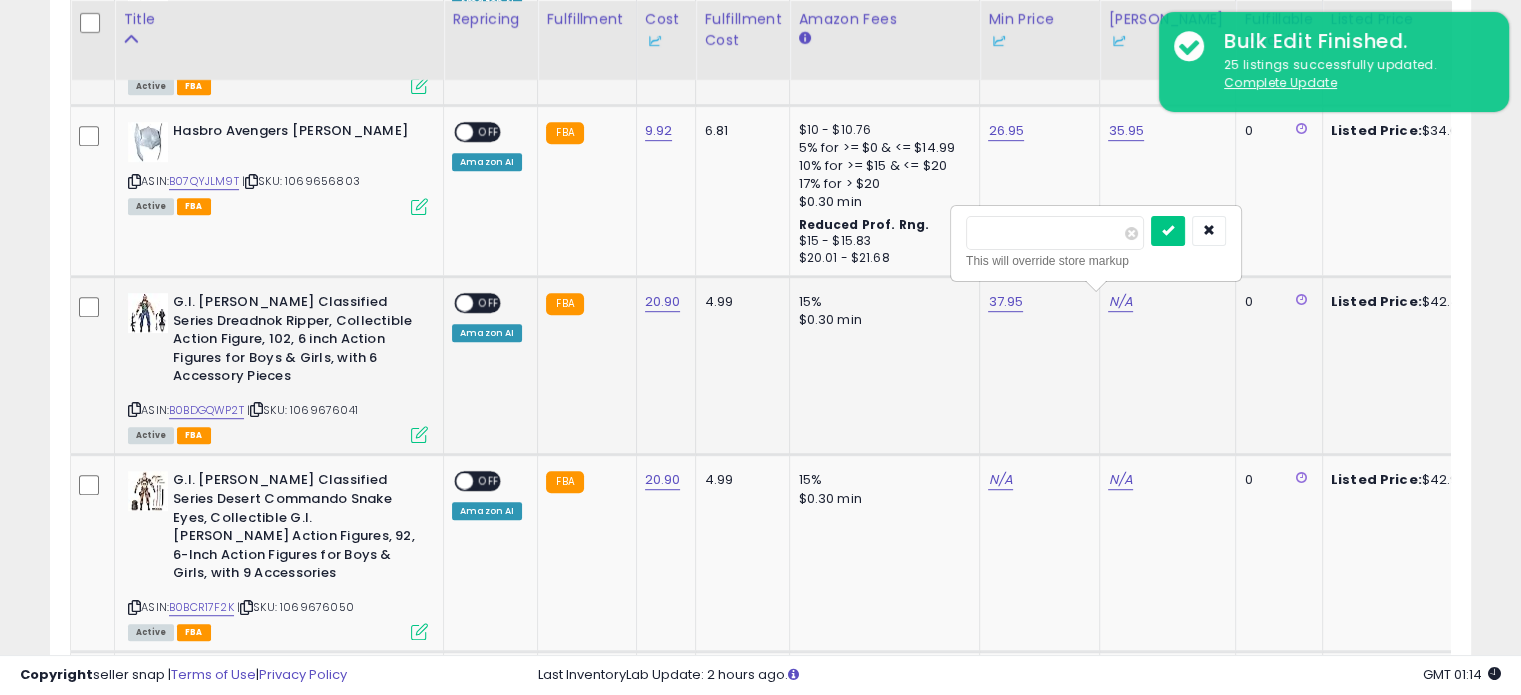 type on "*****" 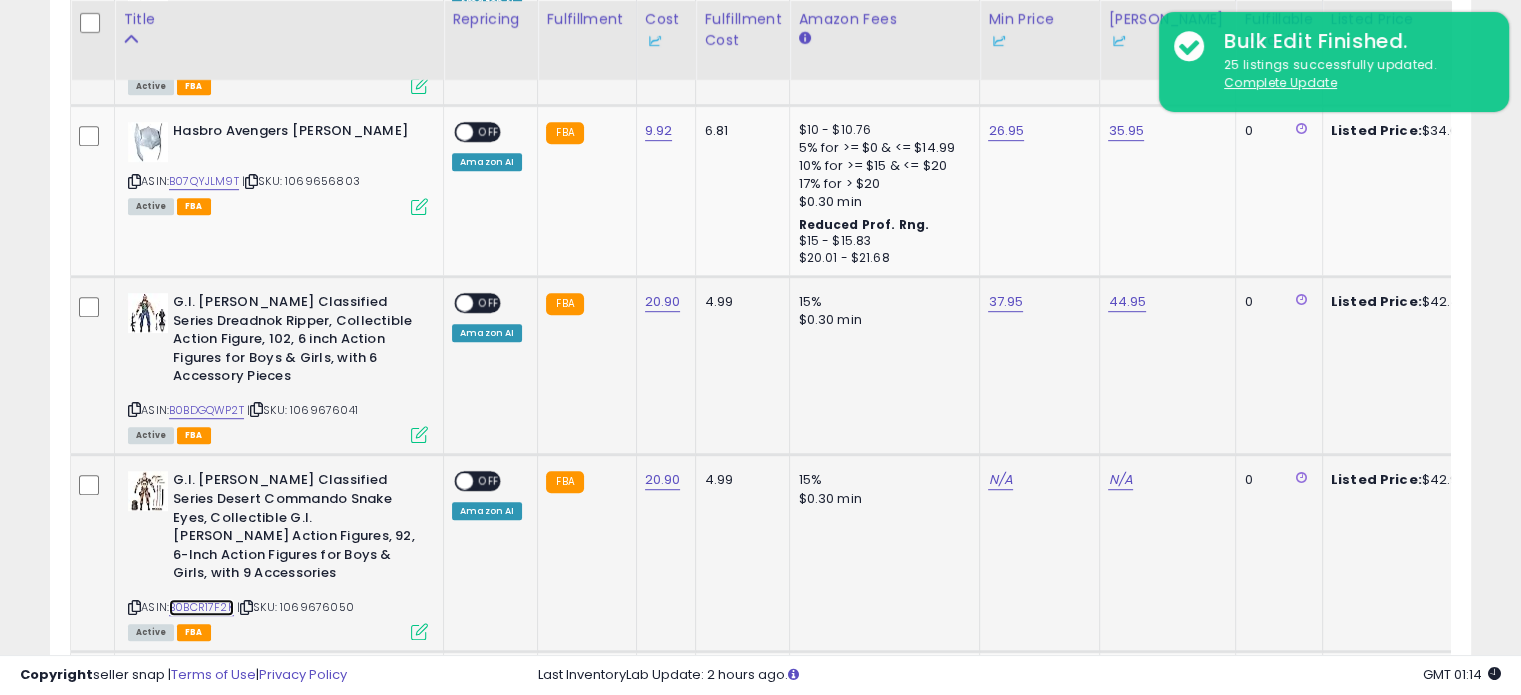 click on "B0BCR17F2K" at bounding box center [201, 607] 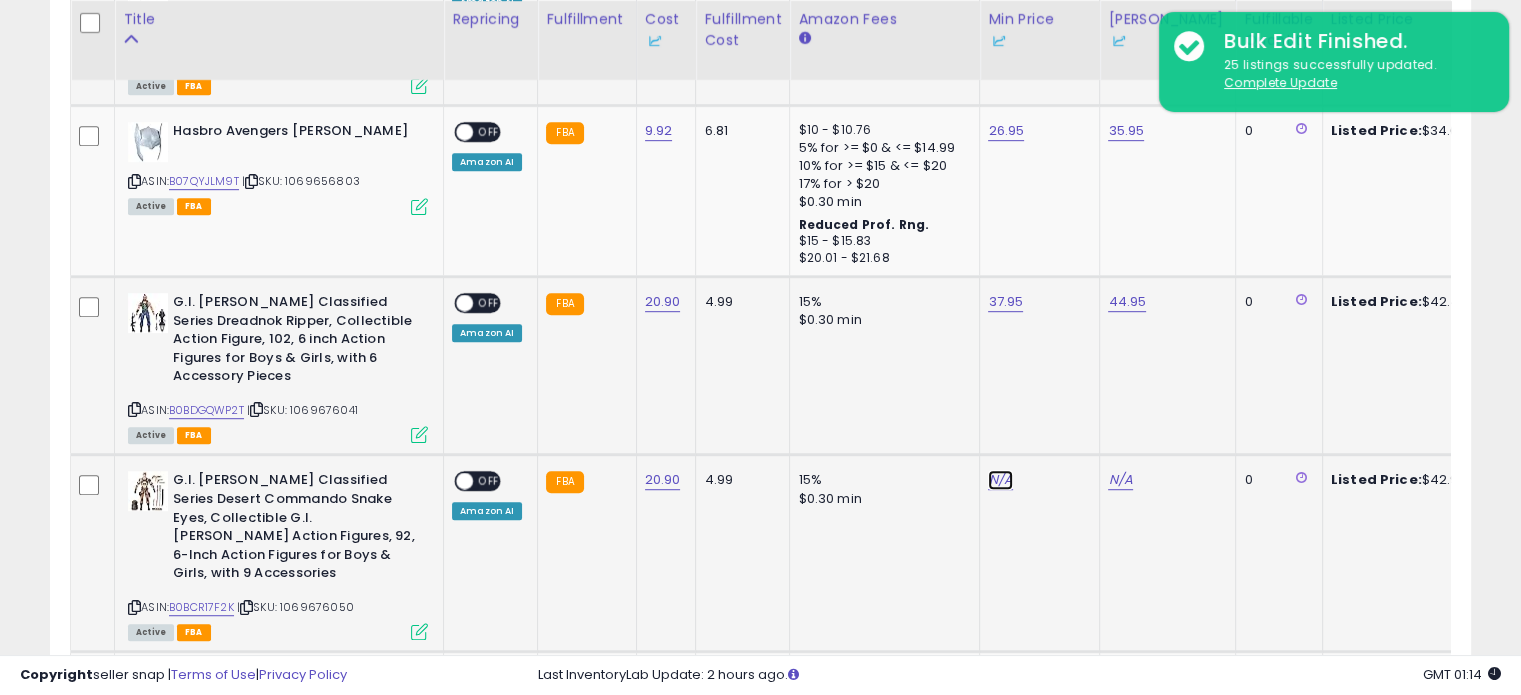 click on "N/A" at bounding box center (1000, 480) 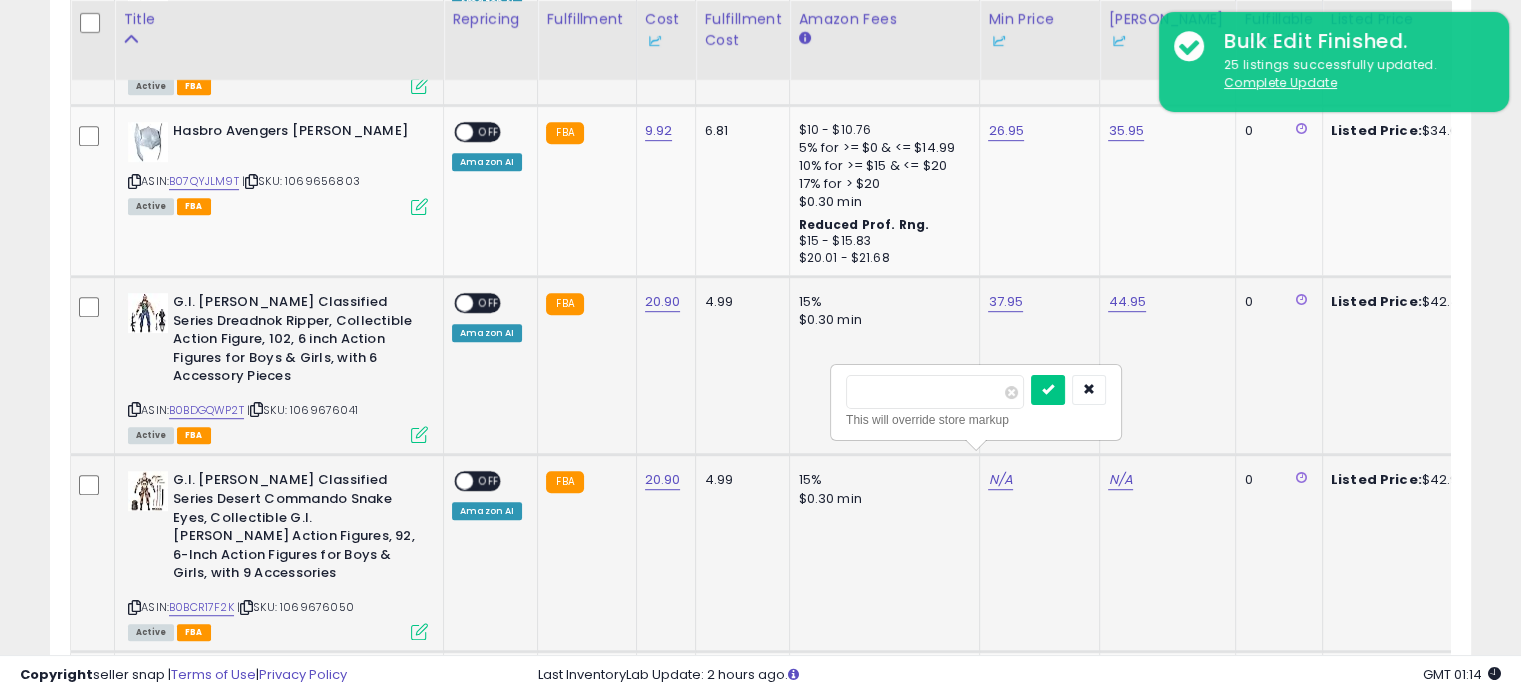 type on "*****" 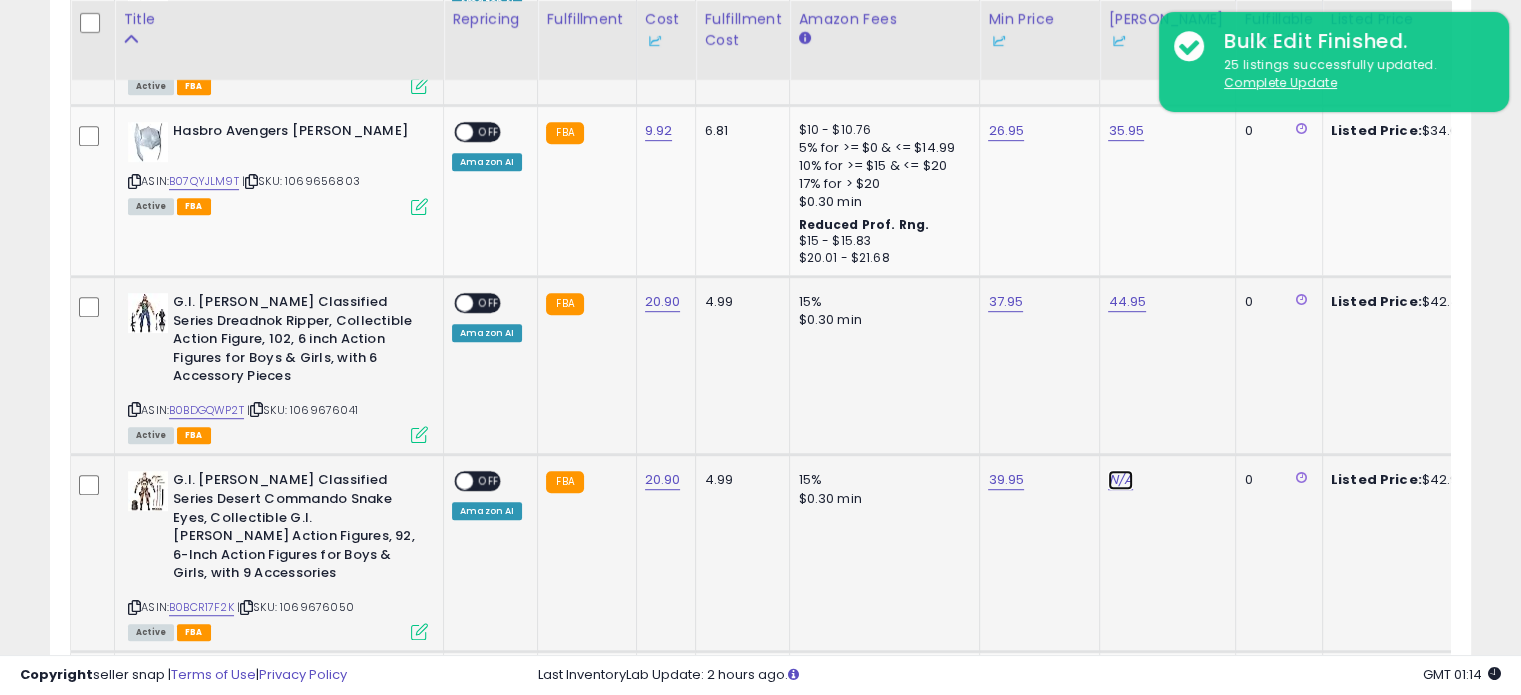 click on "N/A" at bounding box center (1120, 480) 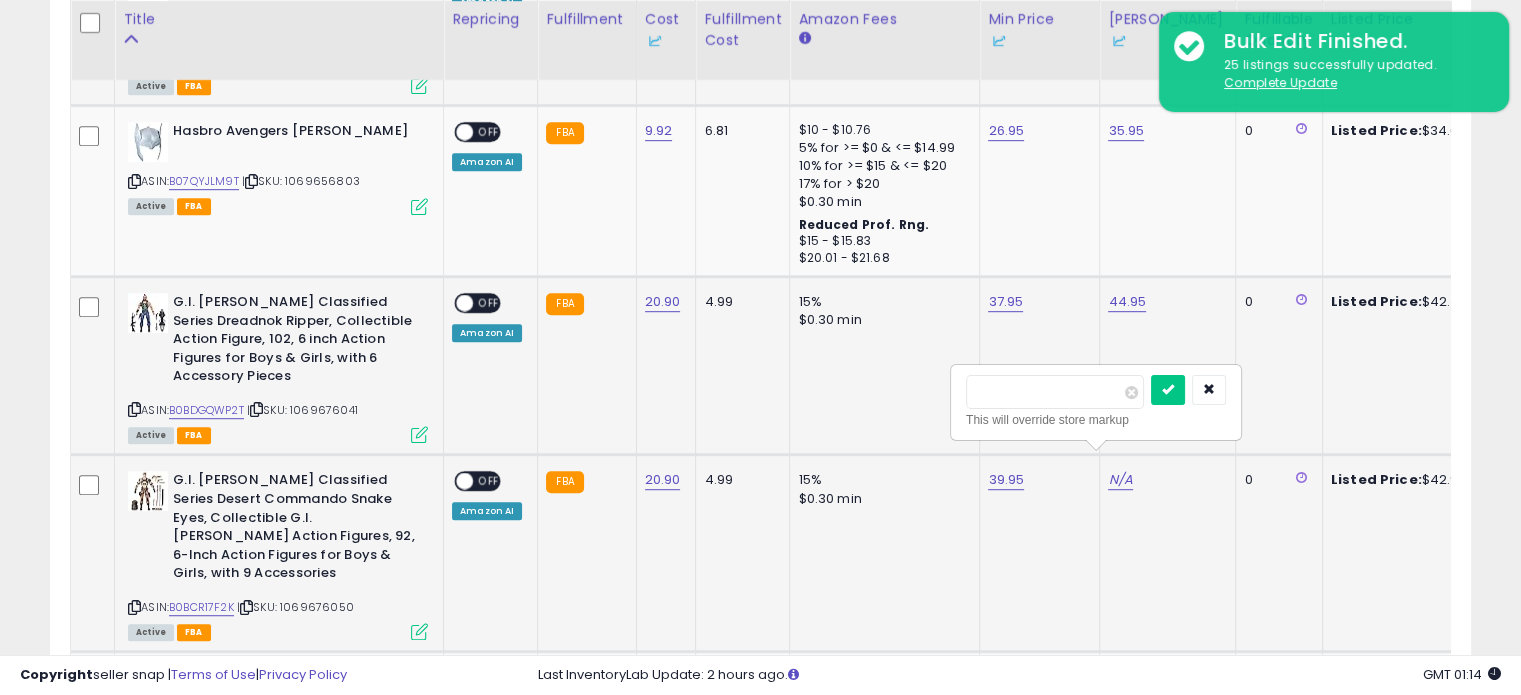 type on "*****" 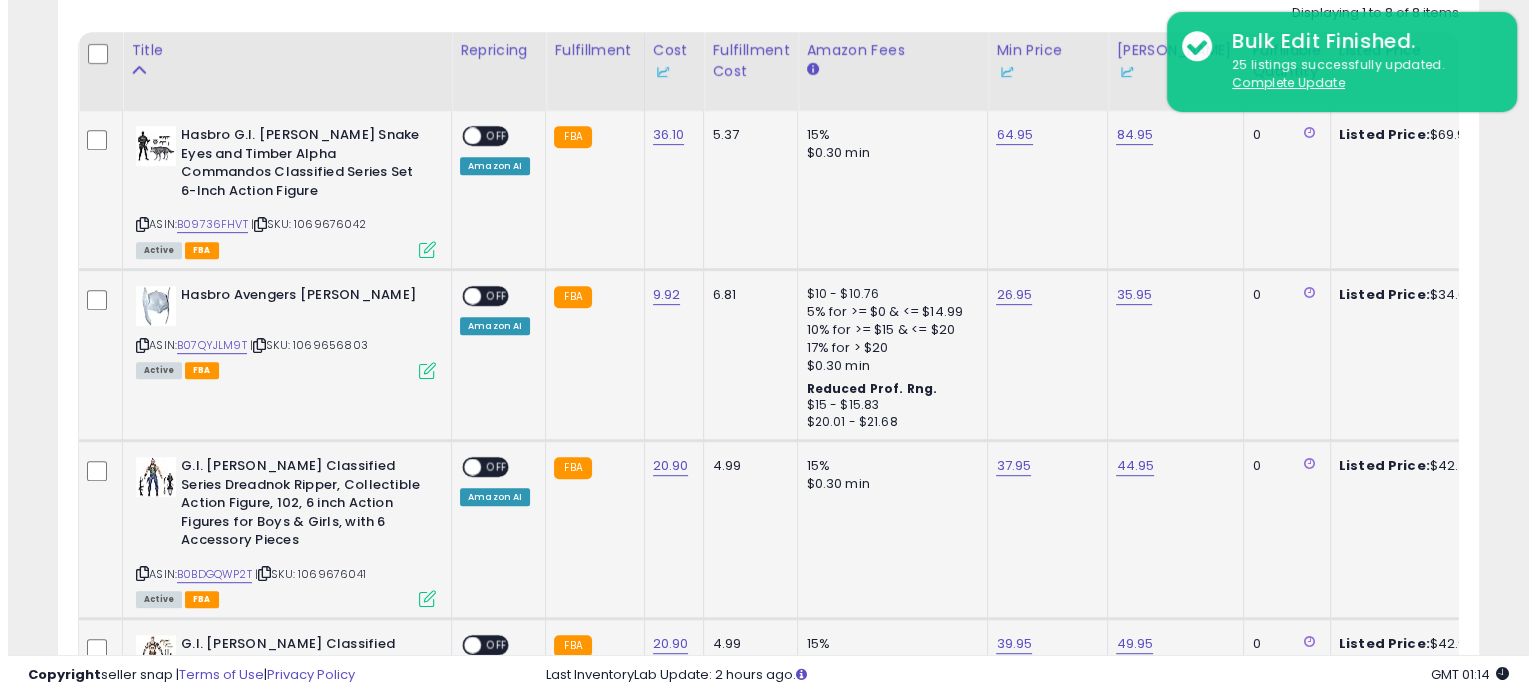 scroll, scrollTop: 726, scrollLeft: 0, axis: vertical 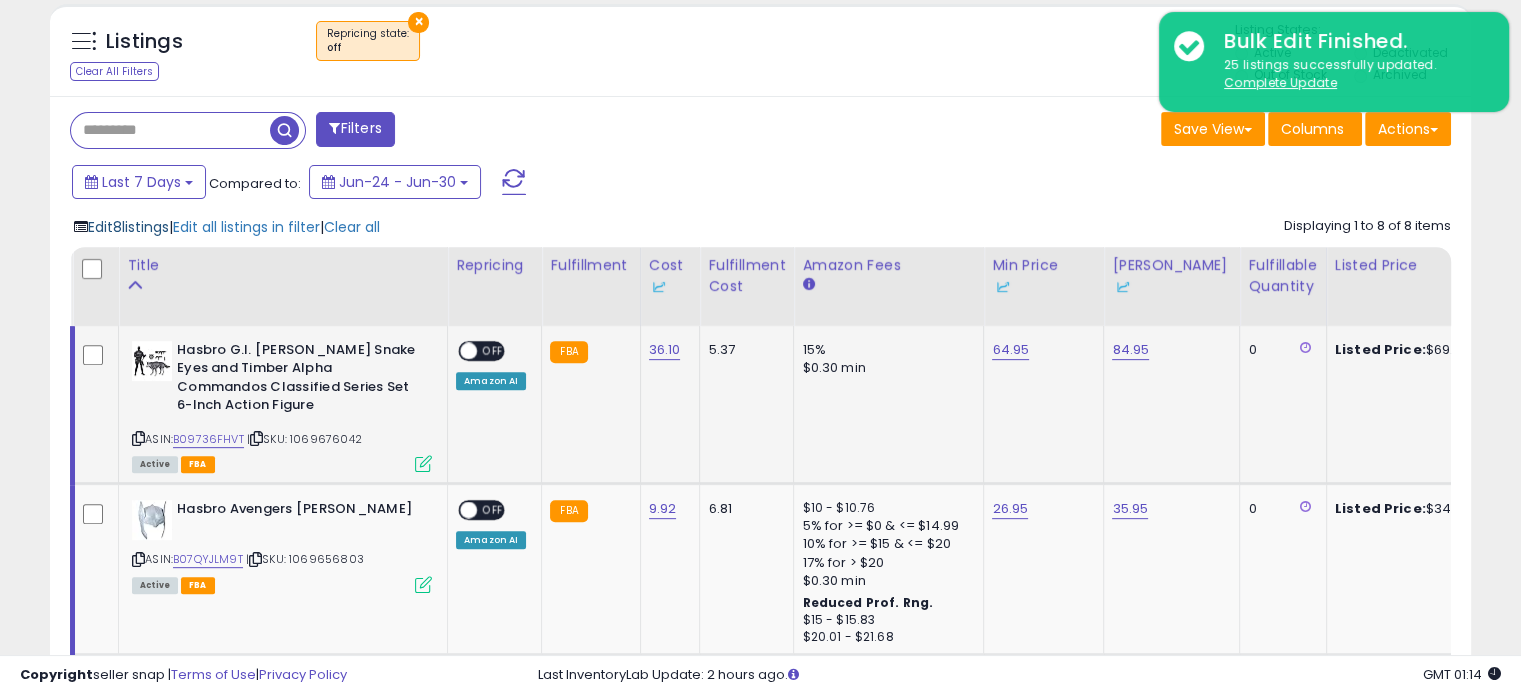 click on "Edit  8  listings" at bounding box center (128, 227) 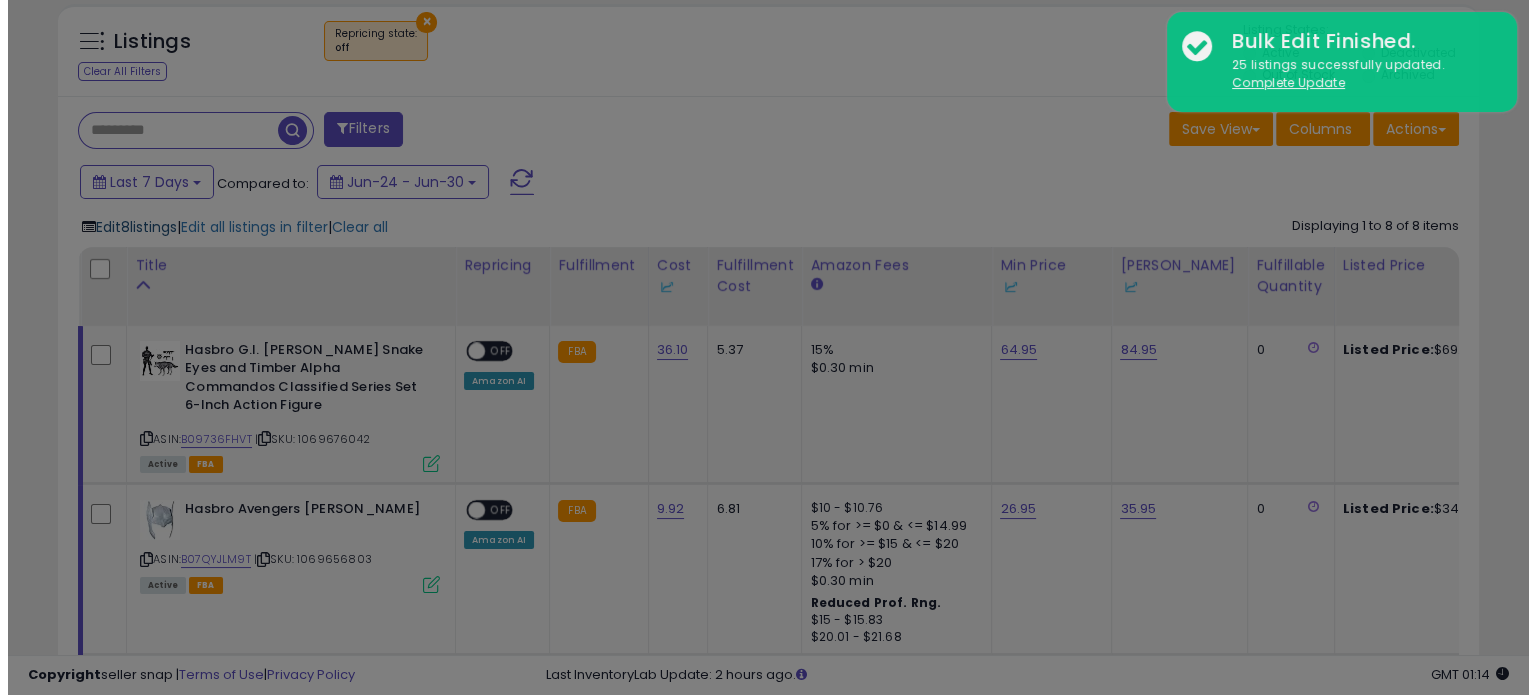 scroll, scrollTop: 999589, scrollLeft: 999168, axis: both 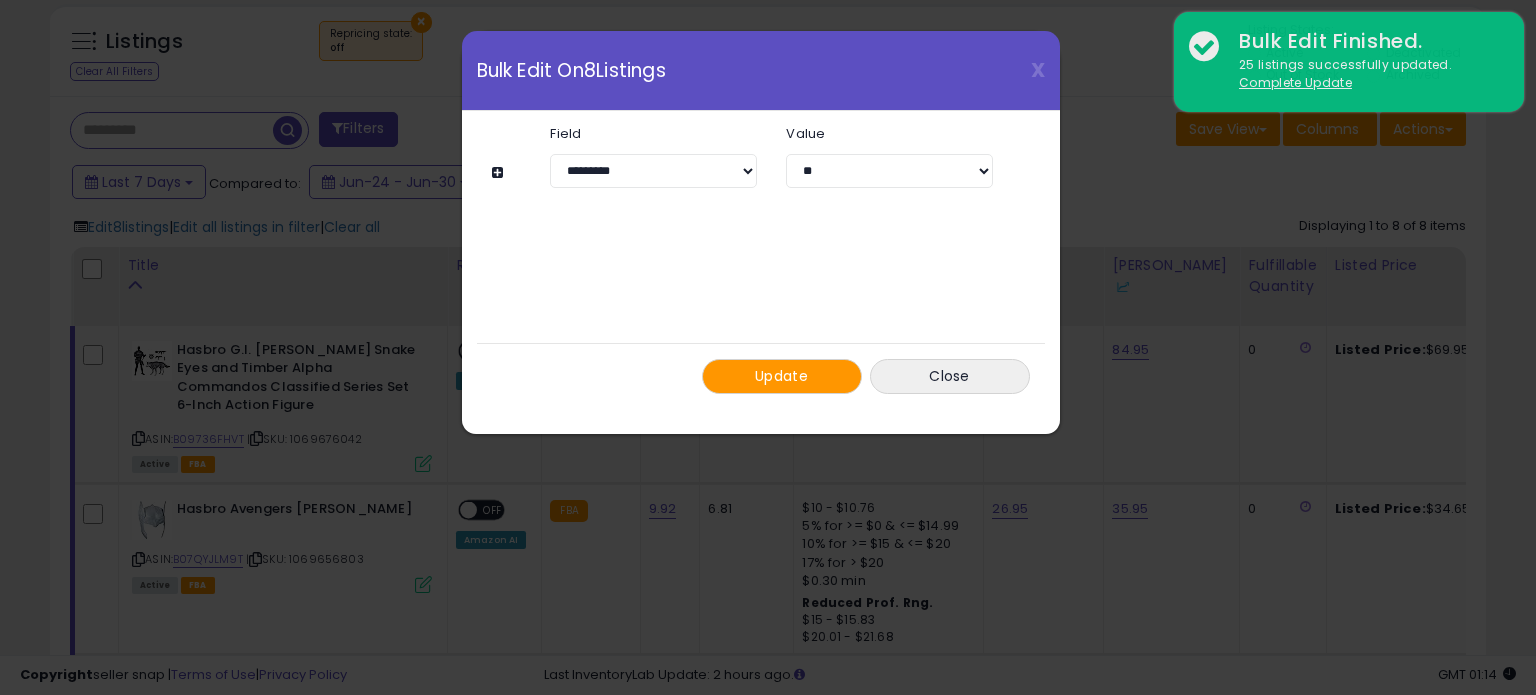 click on "Update" at bounding box center (781, 376) 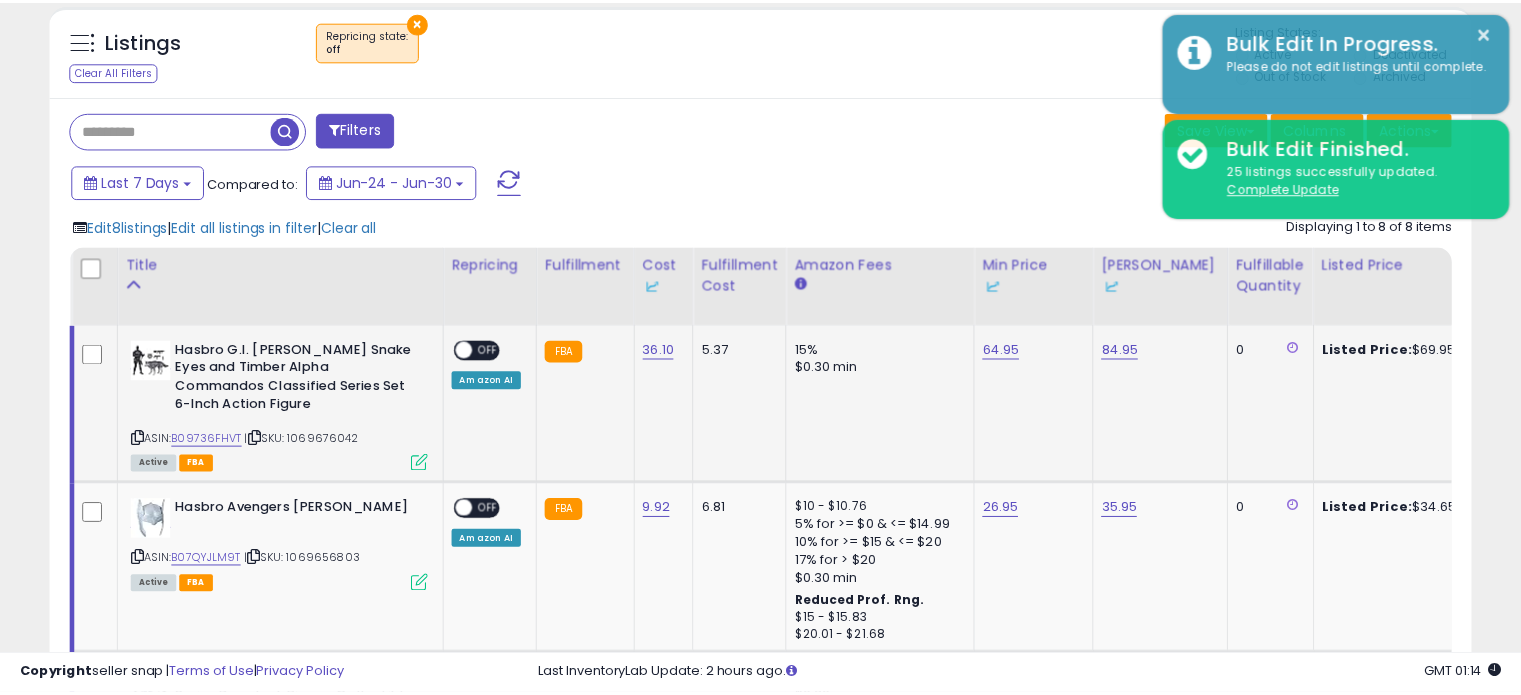 scroll, scrollTop: 409, scrollLeft: 822, axis: both 